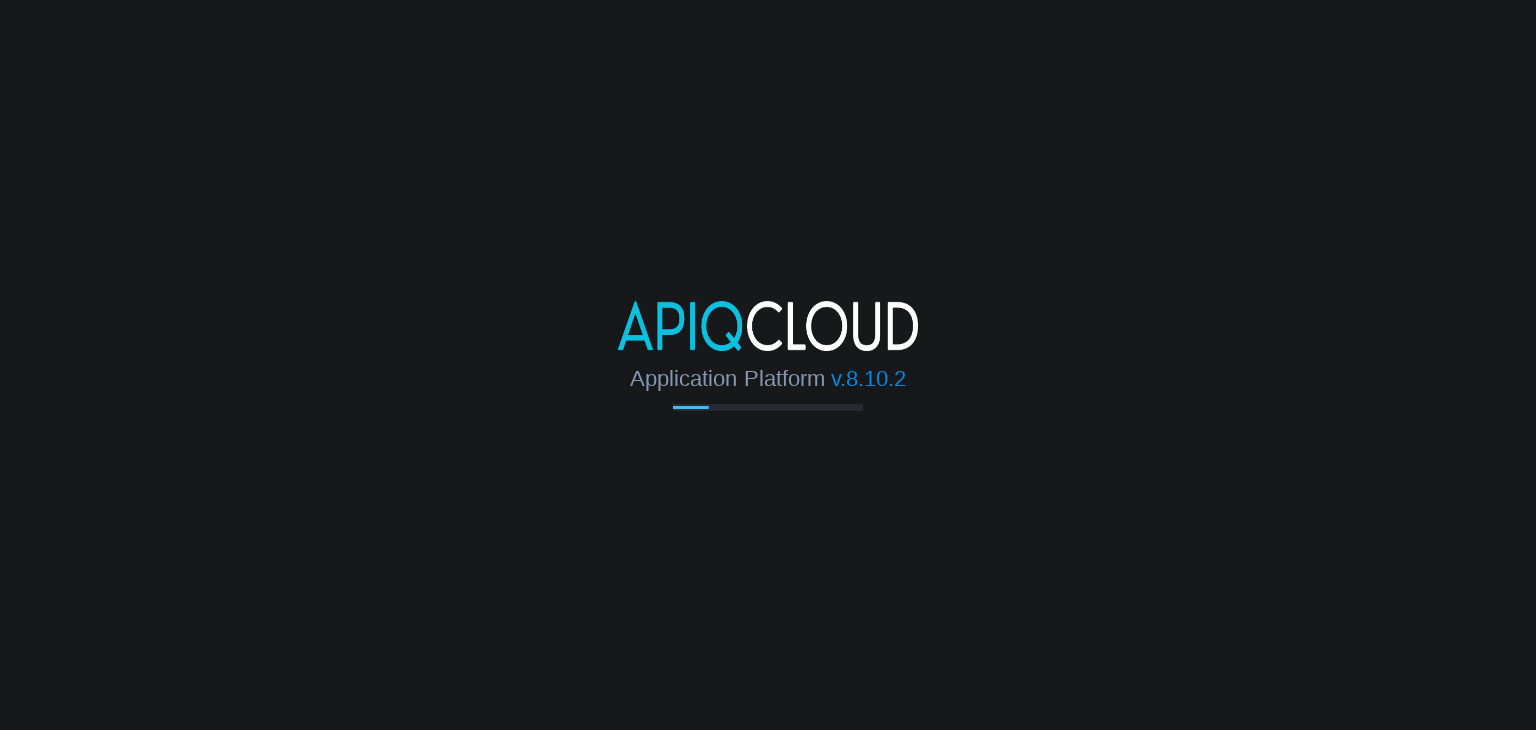 scroll, scrollTop: 0, scrollLeft: 0, axis: both 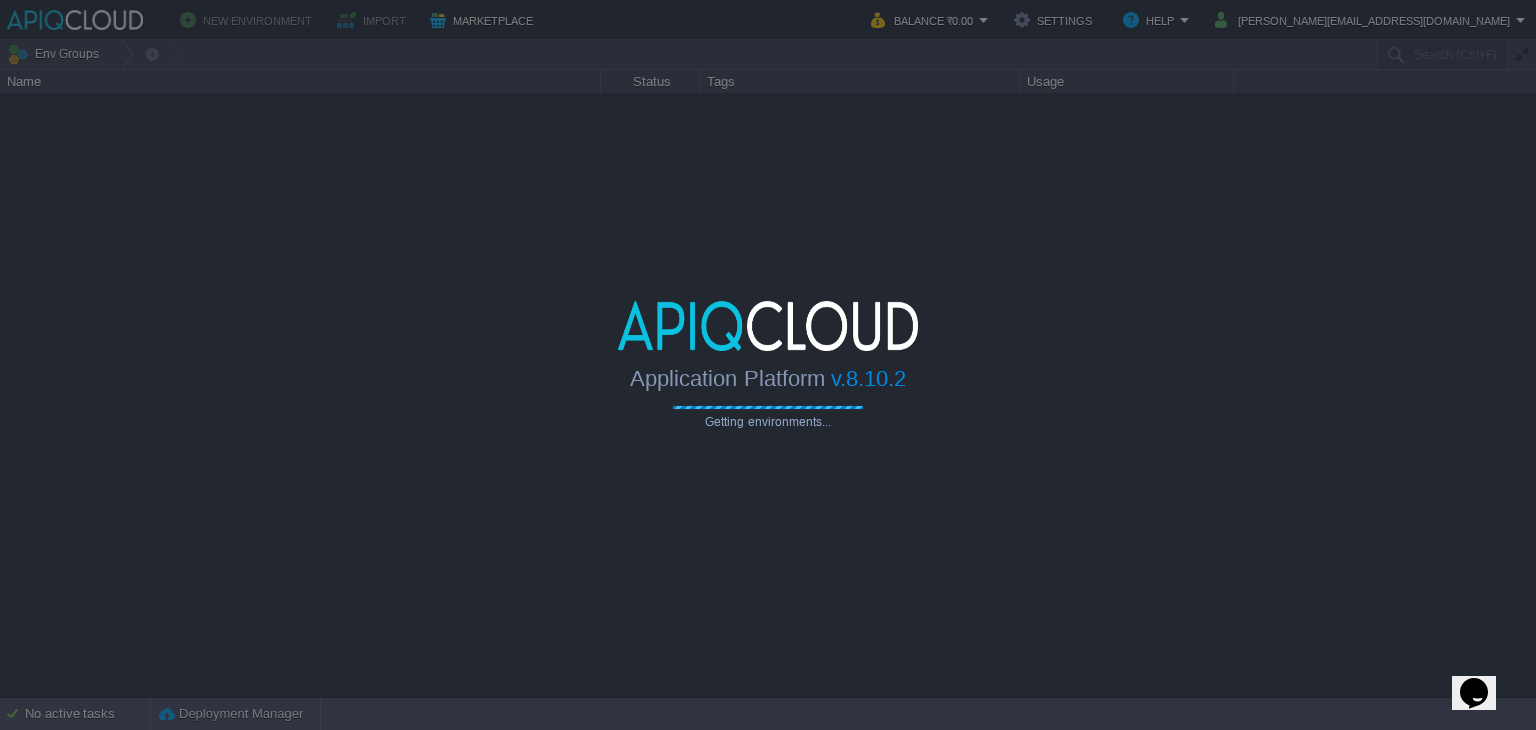 type on "Search (Ctrl+F)" 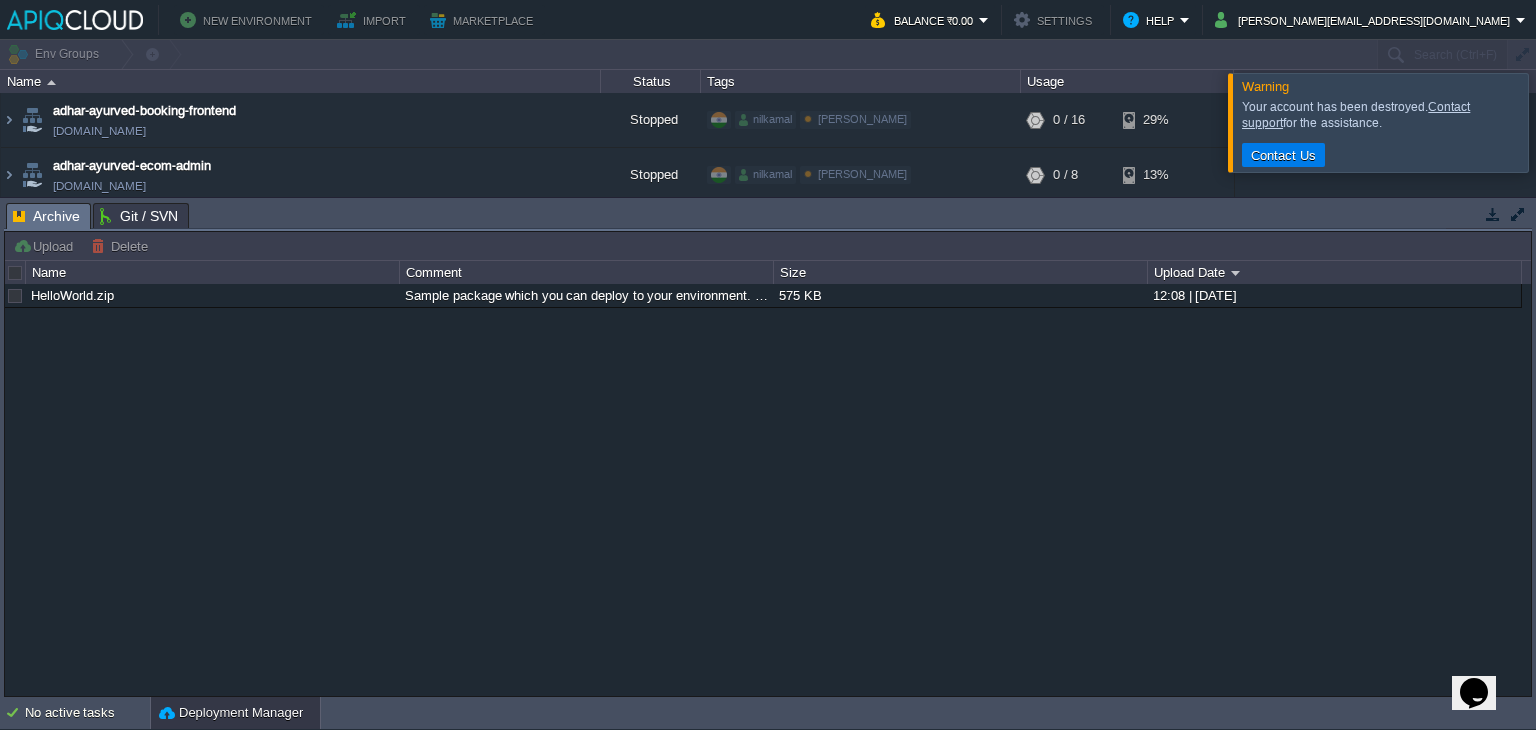 click at bounding box center [1493, 214] 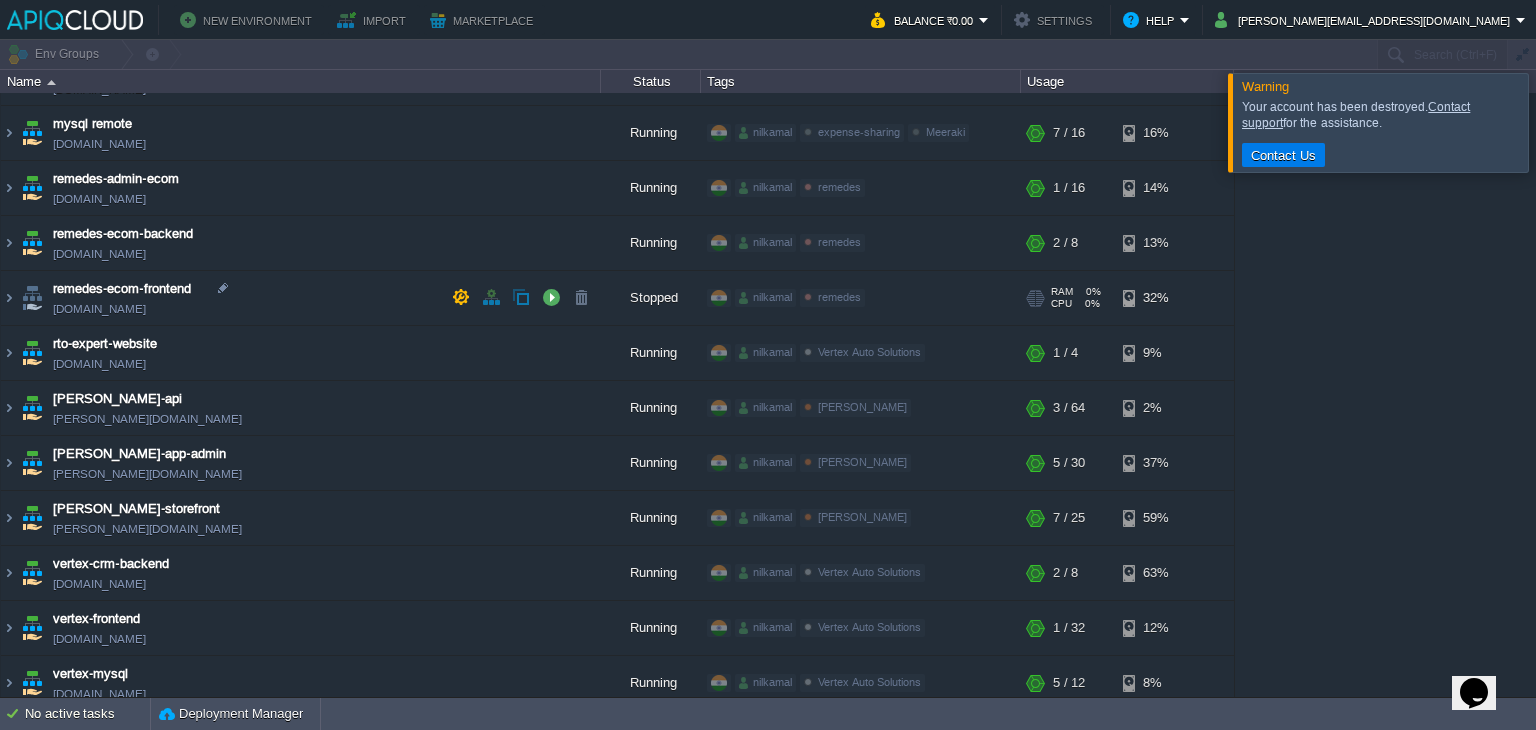 scroll, scrollTop: 766, scrollLeft: 0, axis: vertical 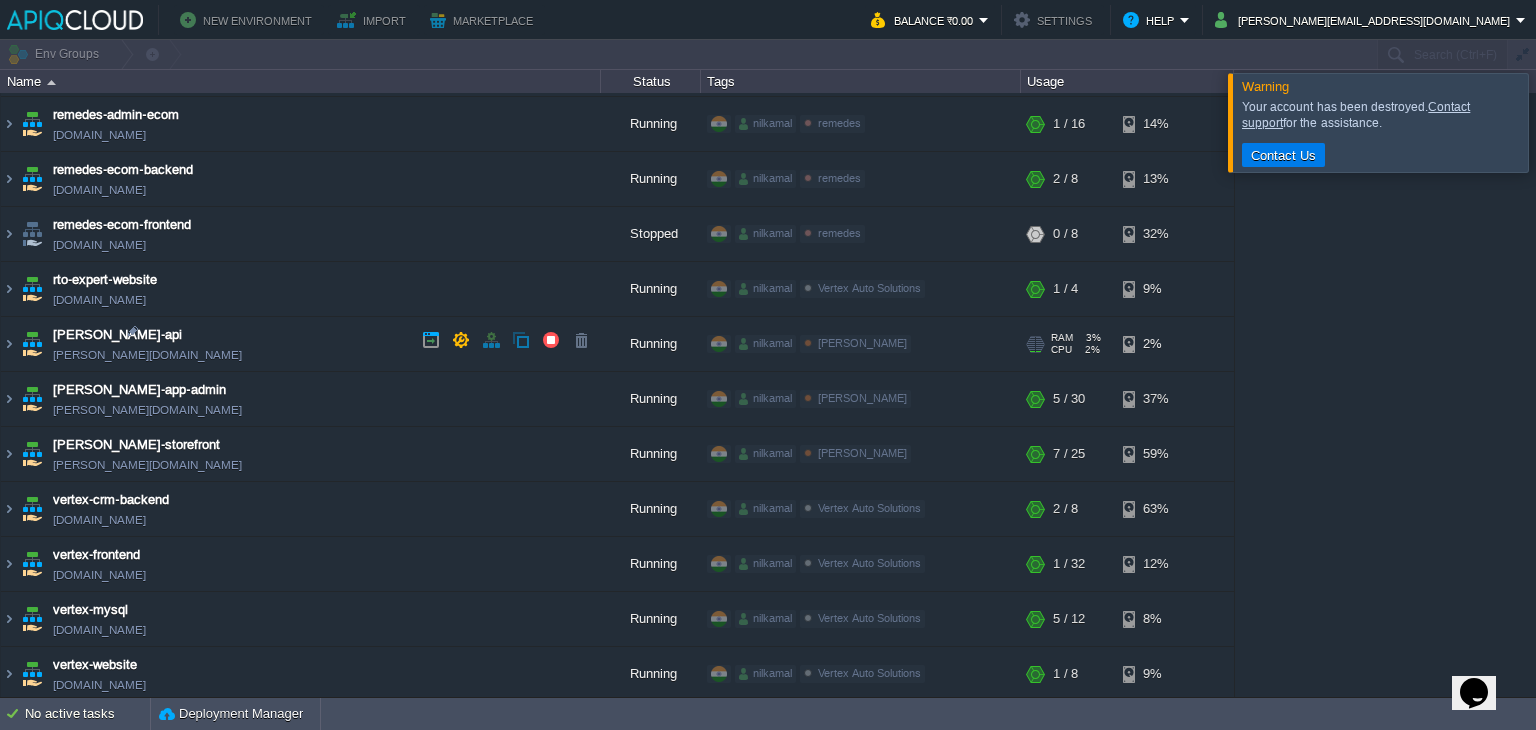 click on "[PERSON_NAME]-api [PERSON_NAME][DOMAIN_NAME]" at bounding box center [301, 344] 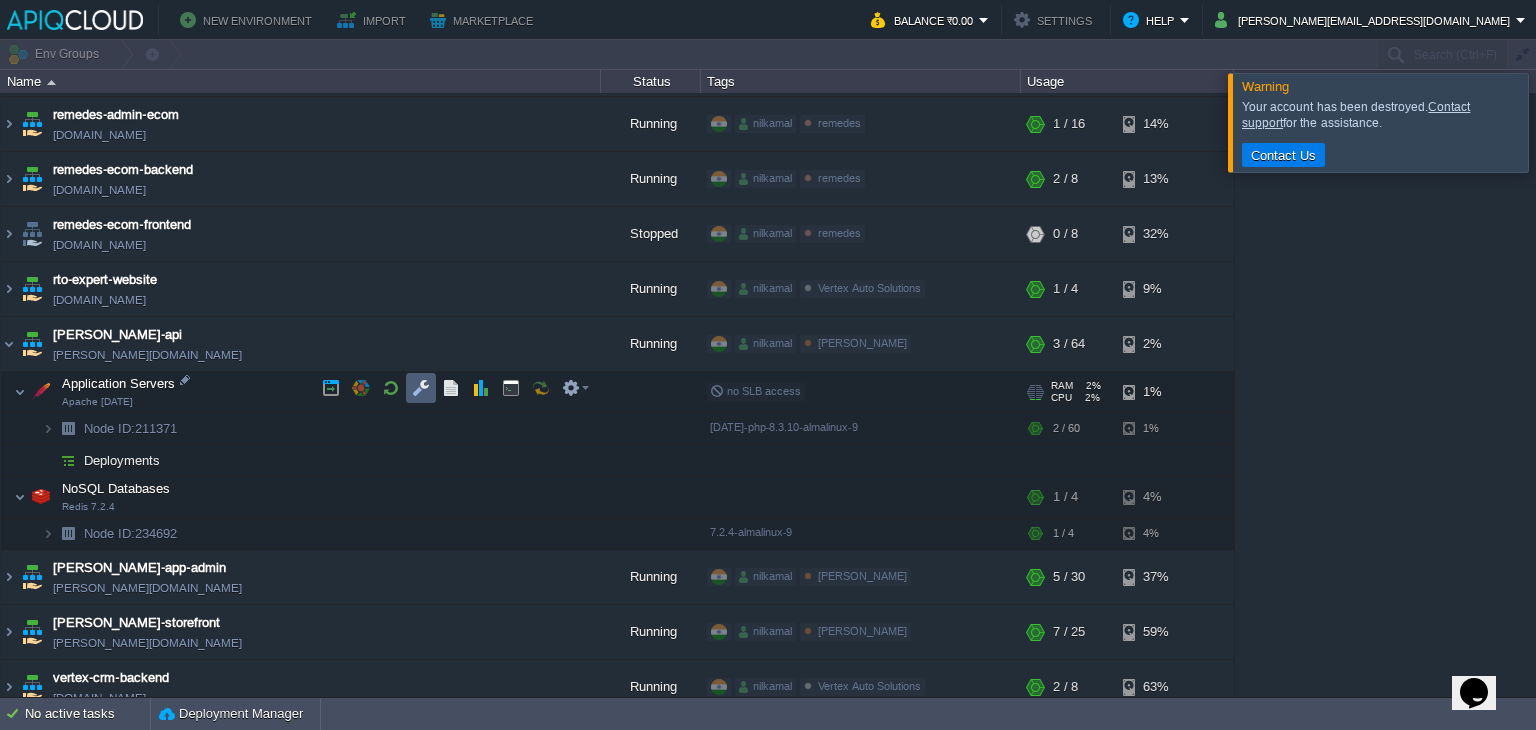 click at bounding box center (421, 388) 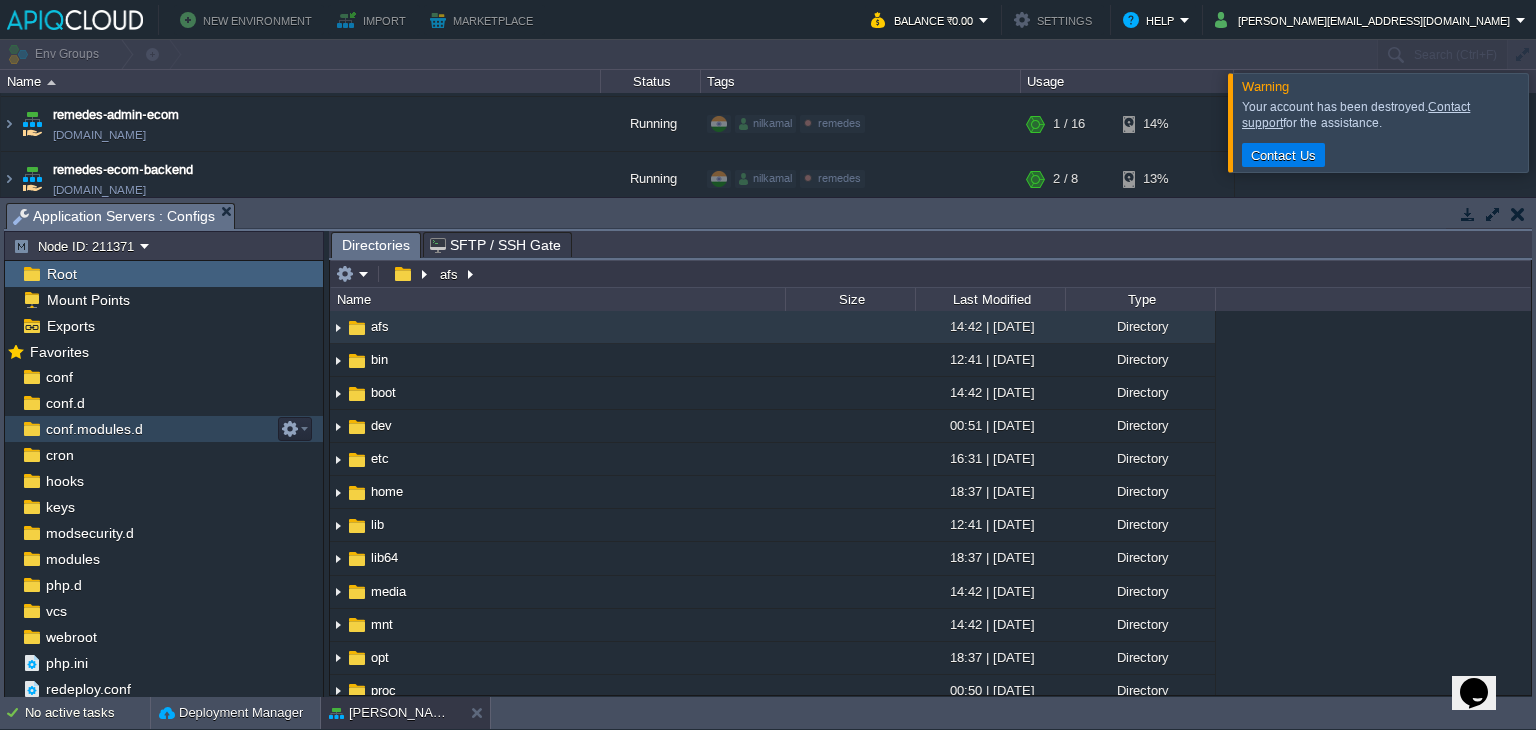 scroll, scrollTop: 8, scrollLeft: 0, axis: vertical 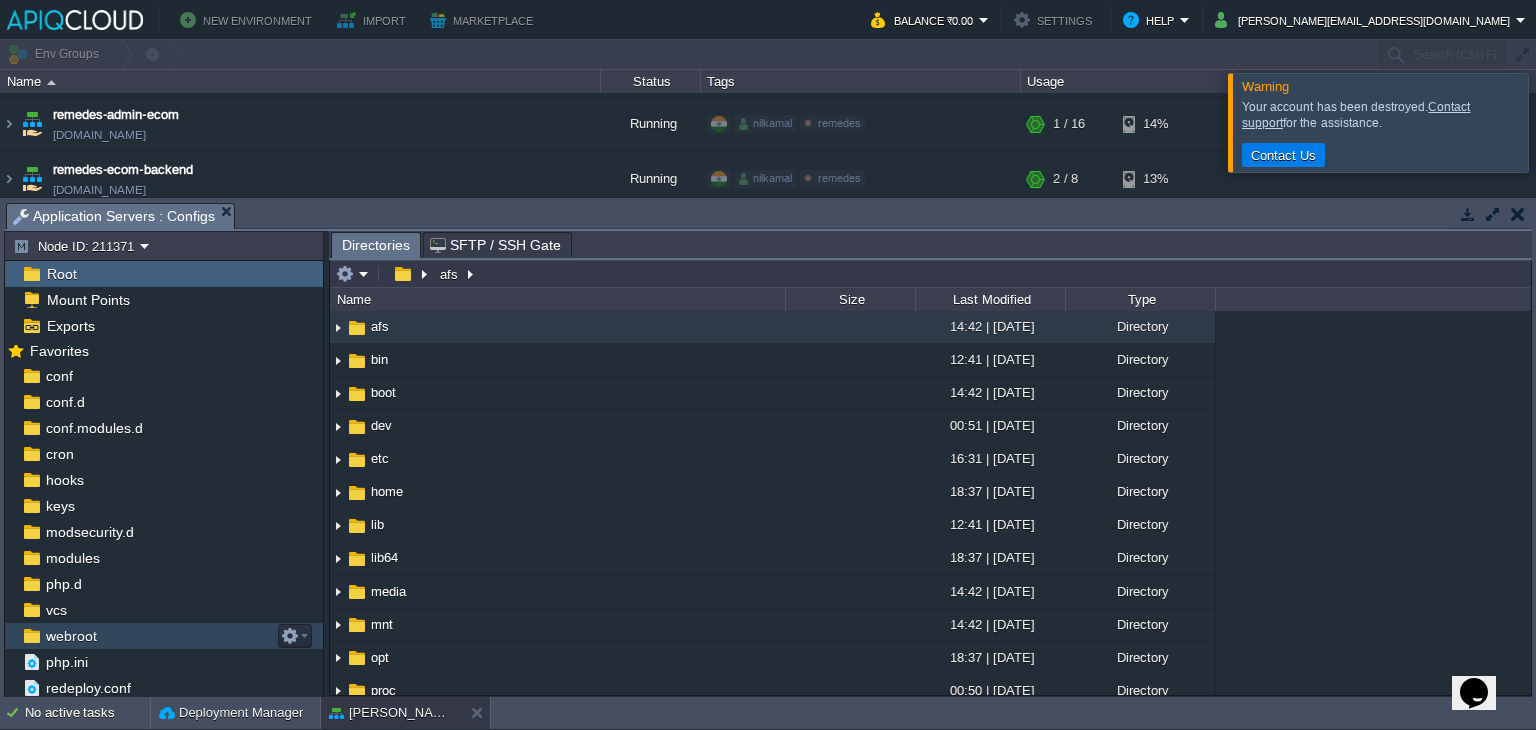 click on "webroot" at bounding box center [71, 636] 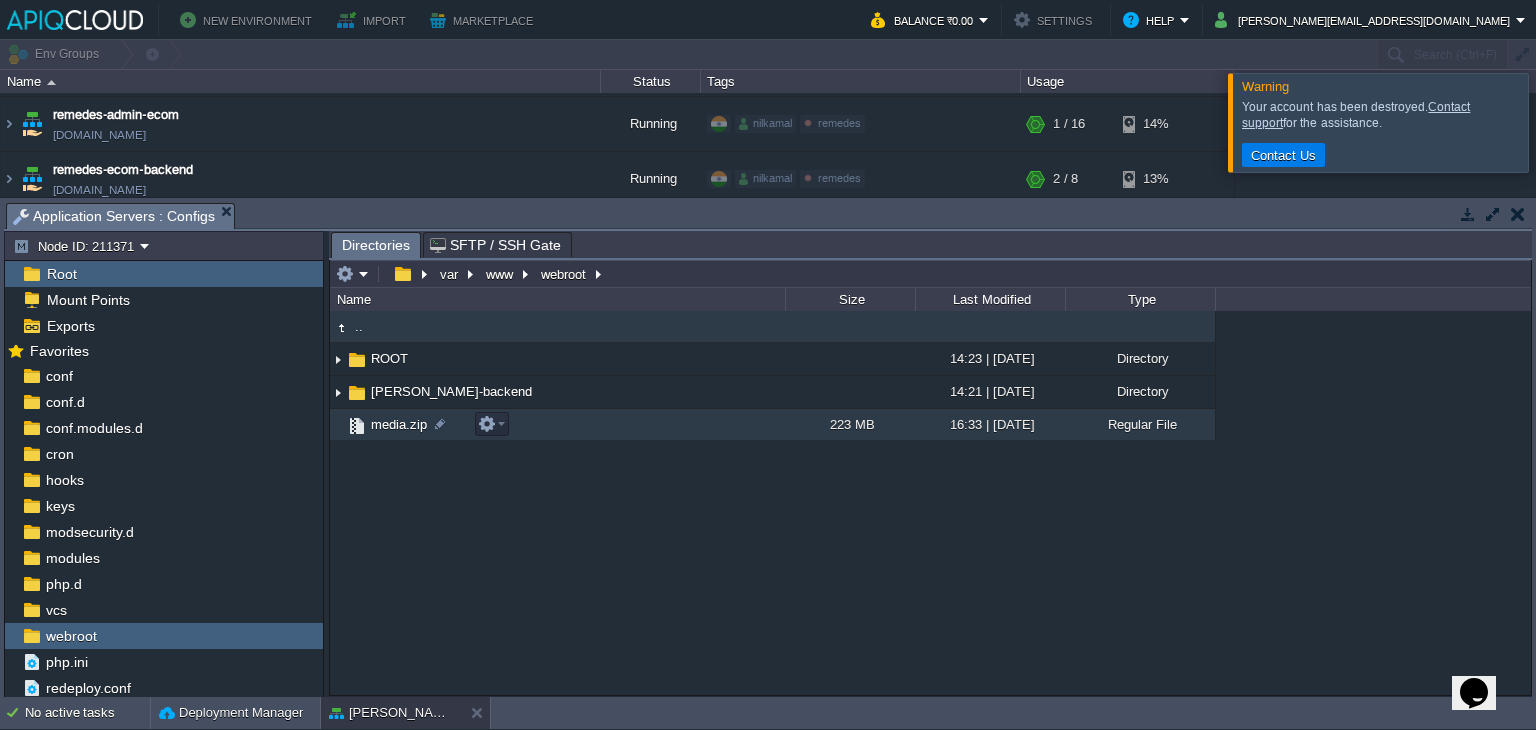 click on "media.zip" at bounding box center [399, 424] 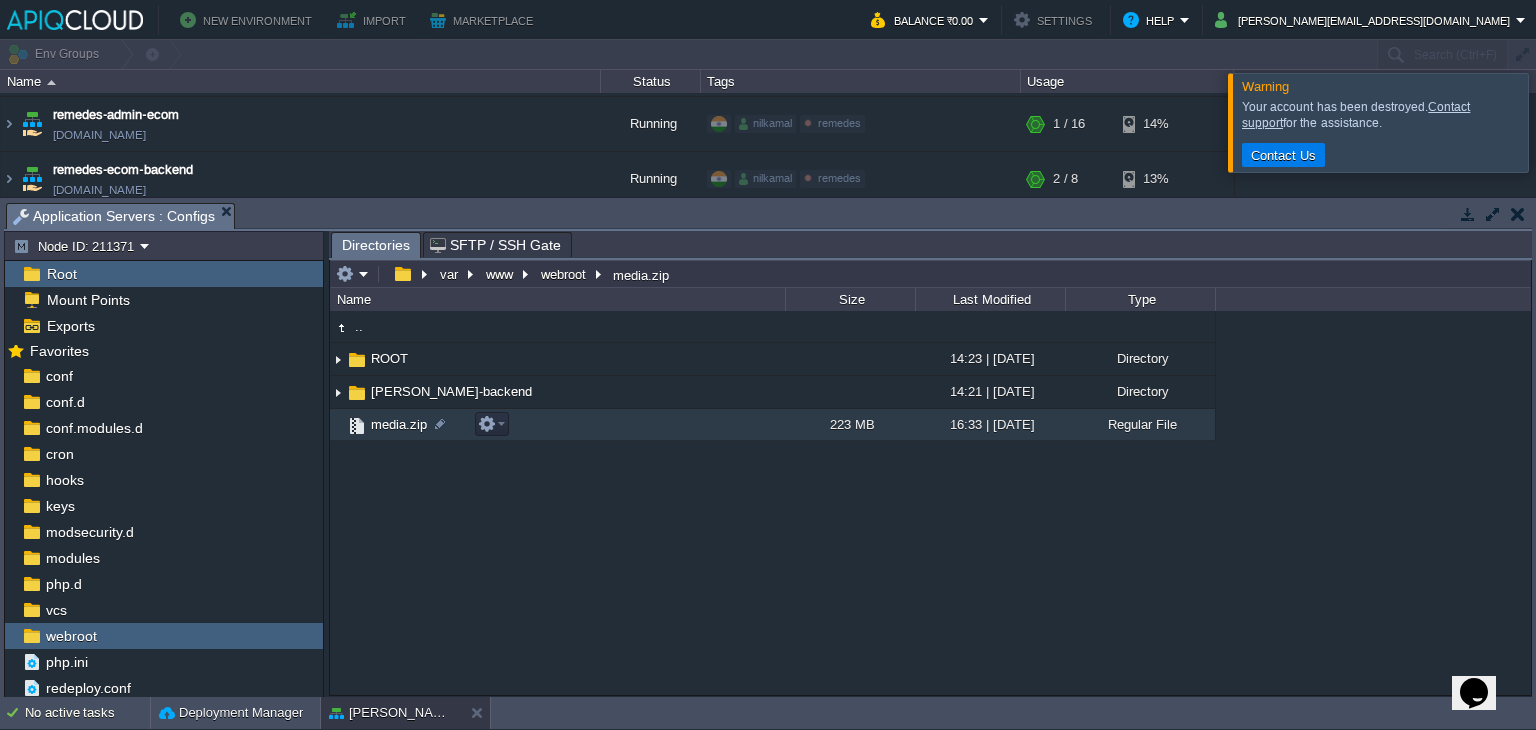 click on "Regular File" at bounding box center [1140, 424] 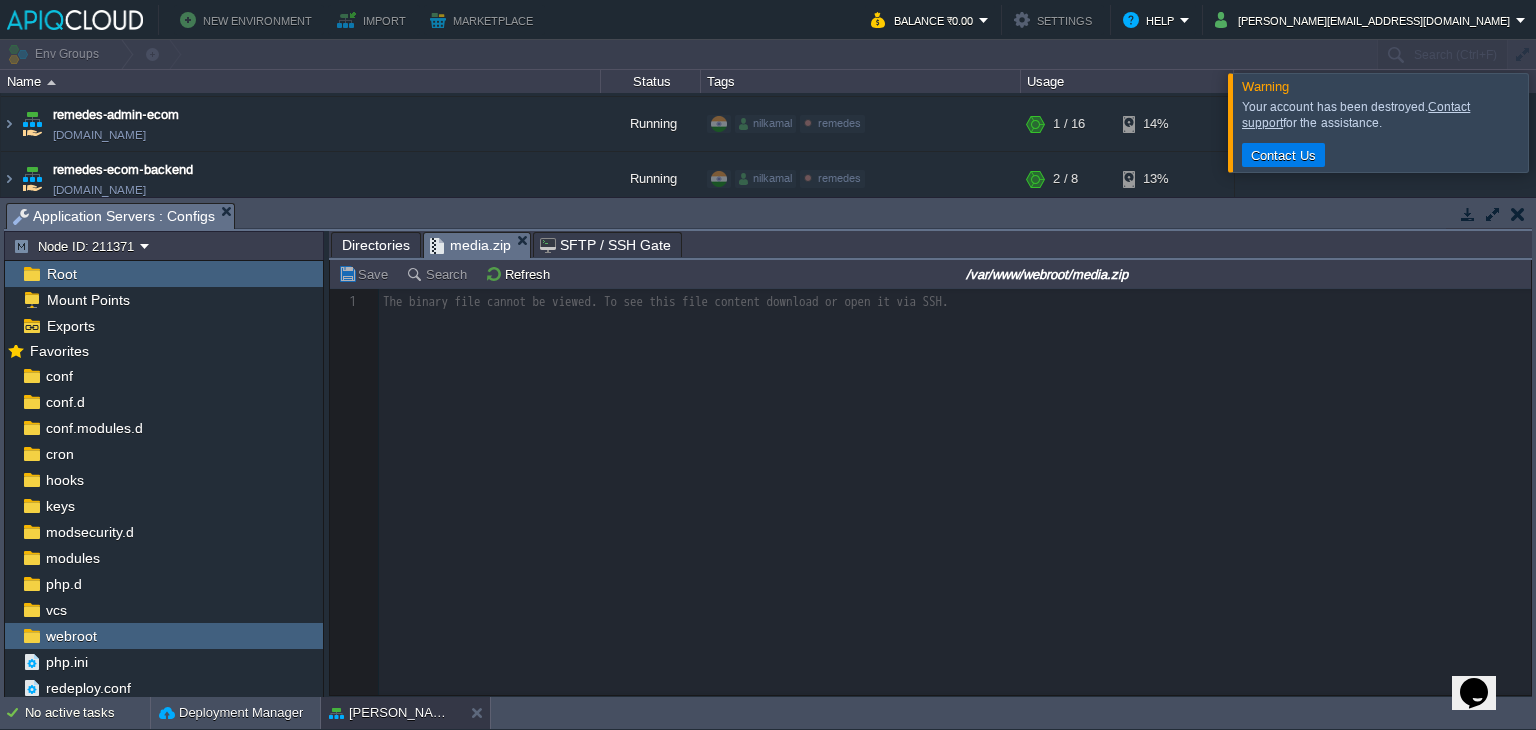 click on "Directories" at bounding box center (376, 245) 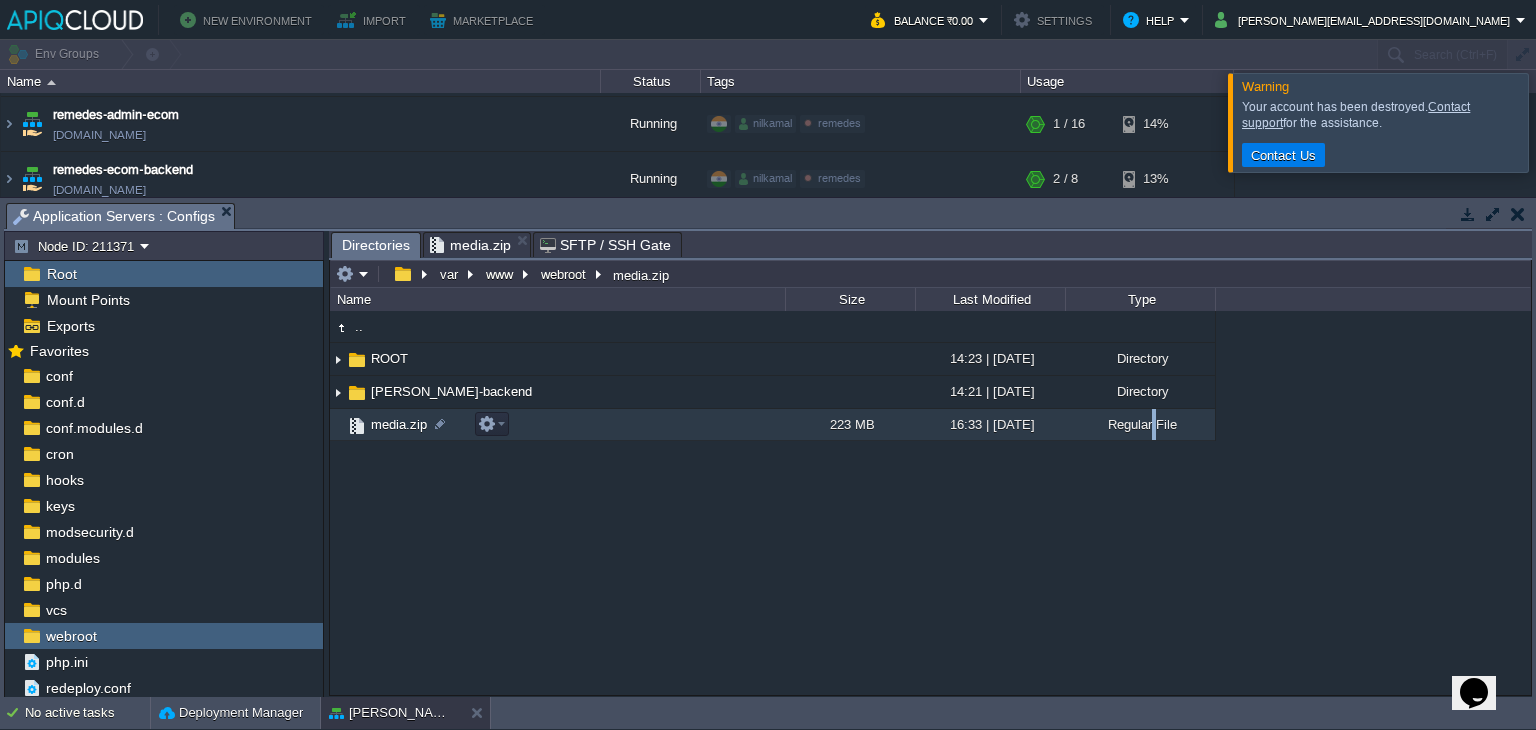 drag, startPoint x: 1166, startPoint y: 425, endPoint x: 1154, endPoint y: 428, distance: 12.369317 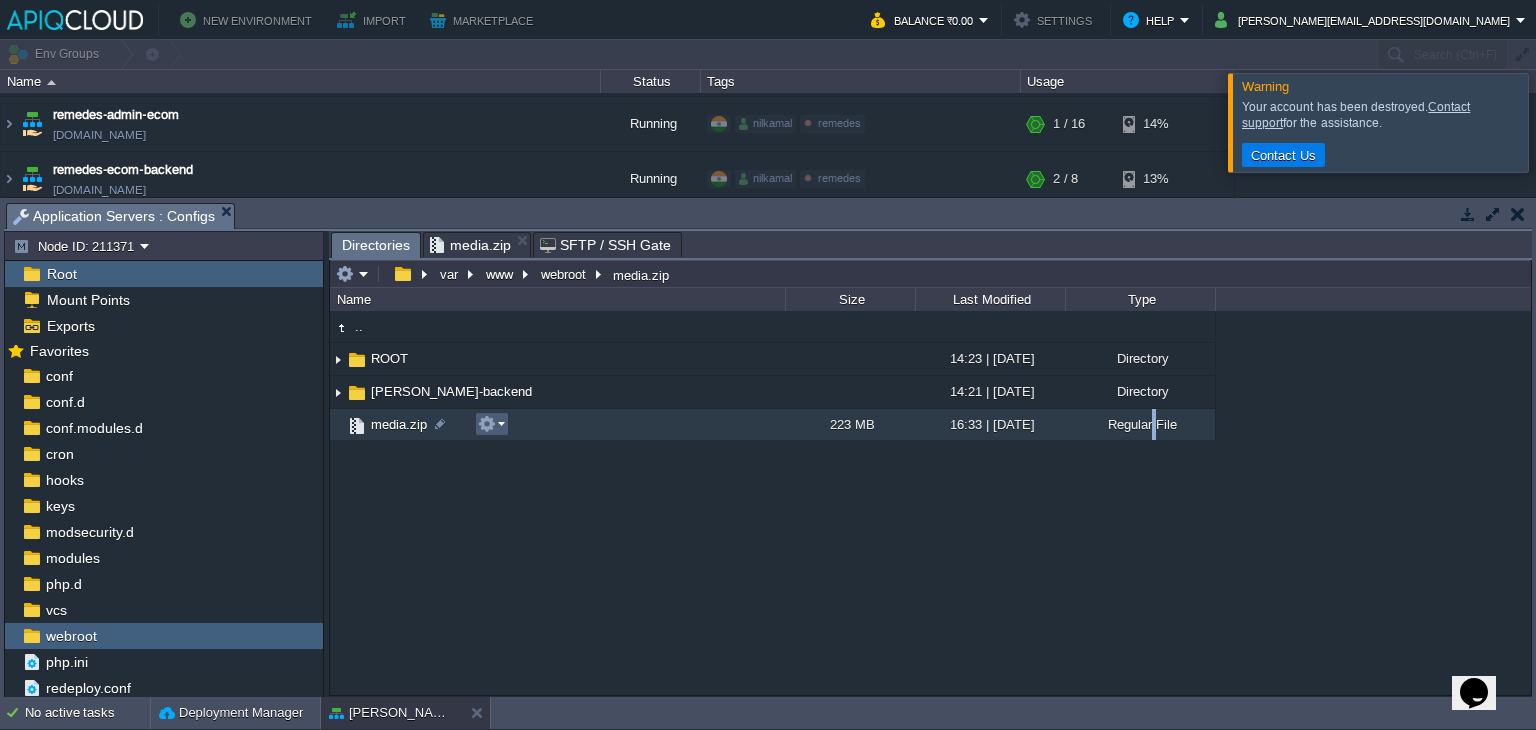 click at bounding box center [487, 424] 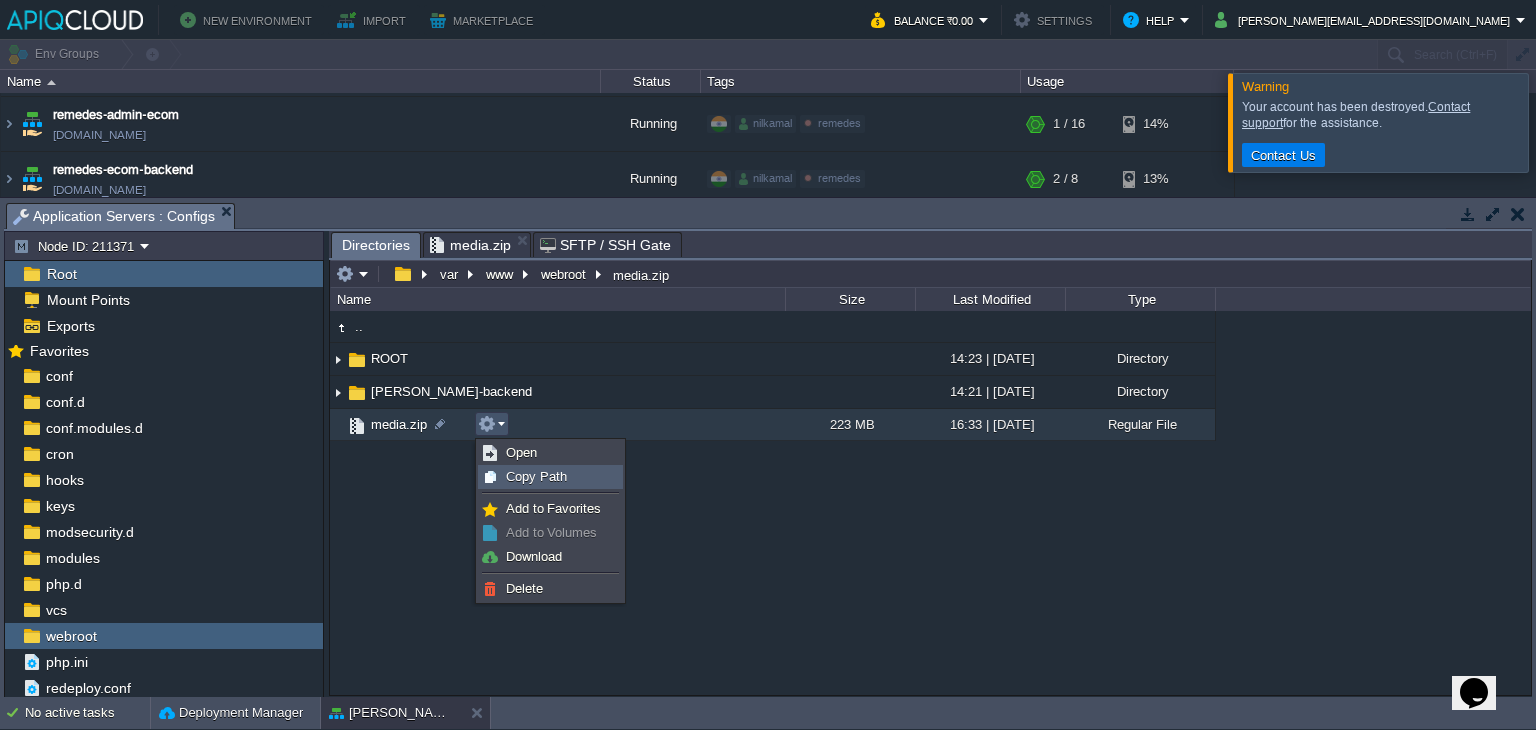 click on "Copy Path" at bounding box center (536, 476) 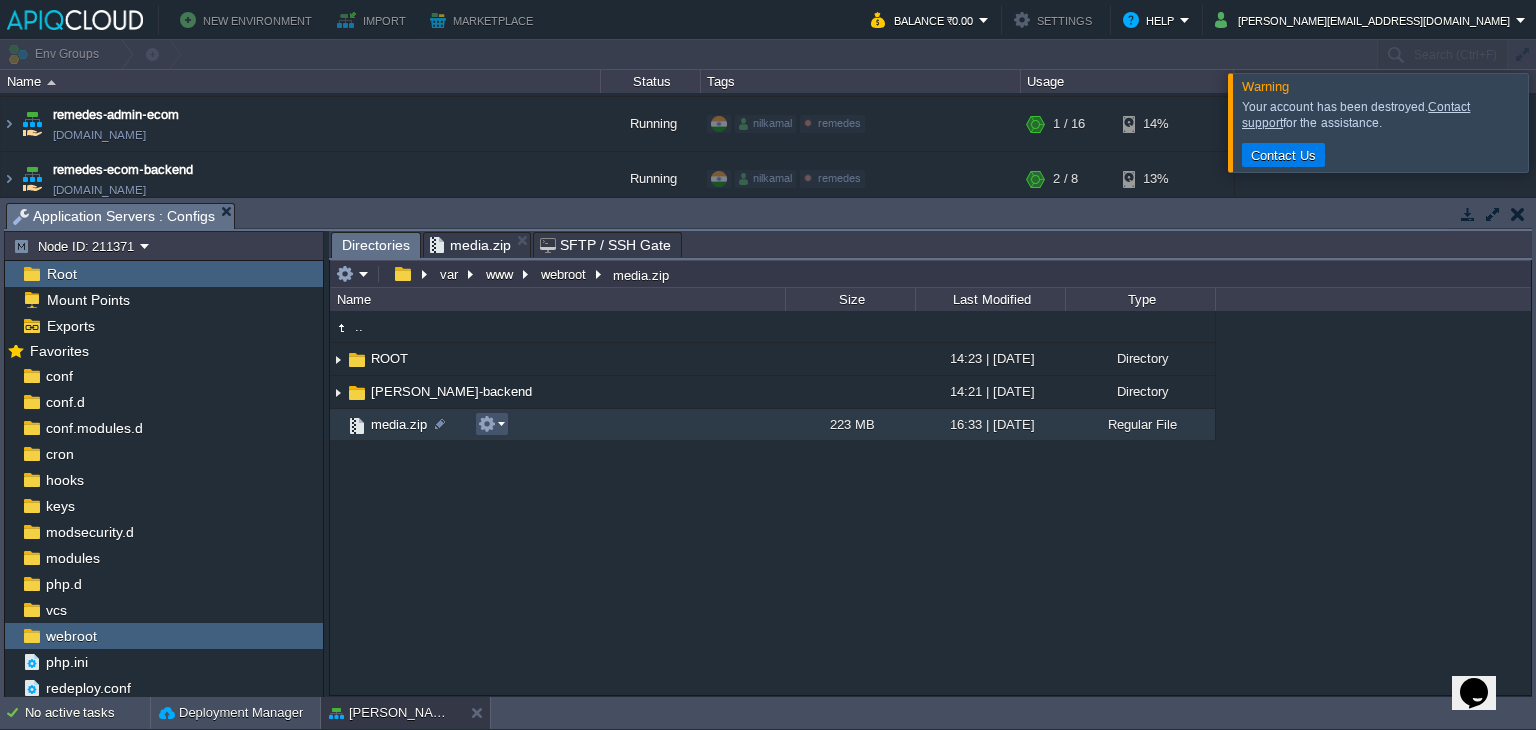 click at bounding box center [487, 424] 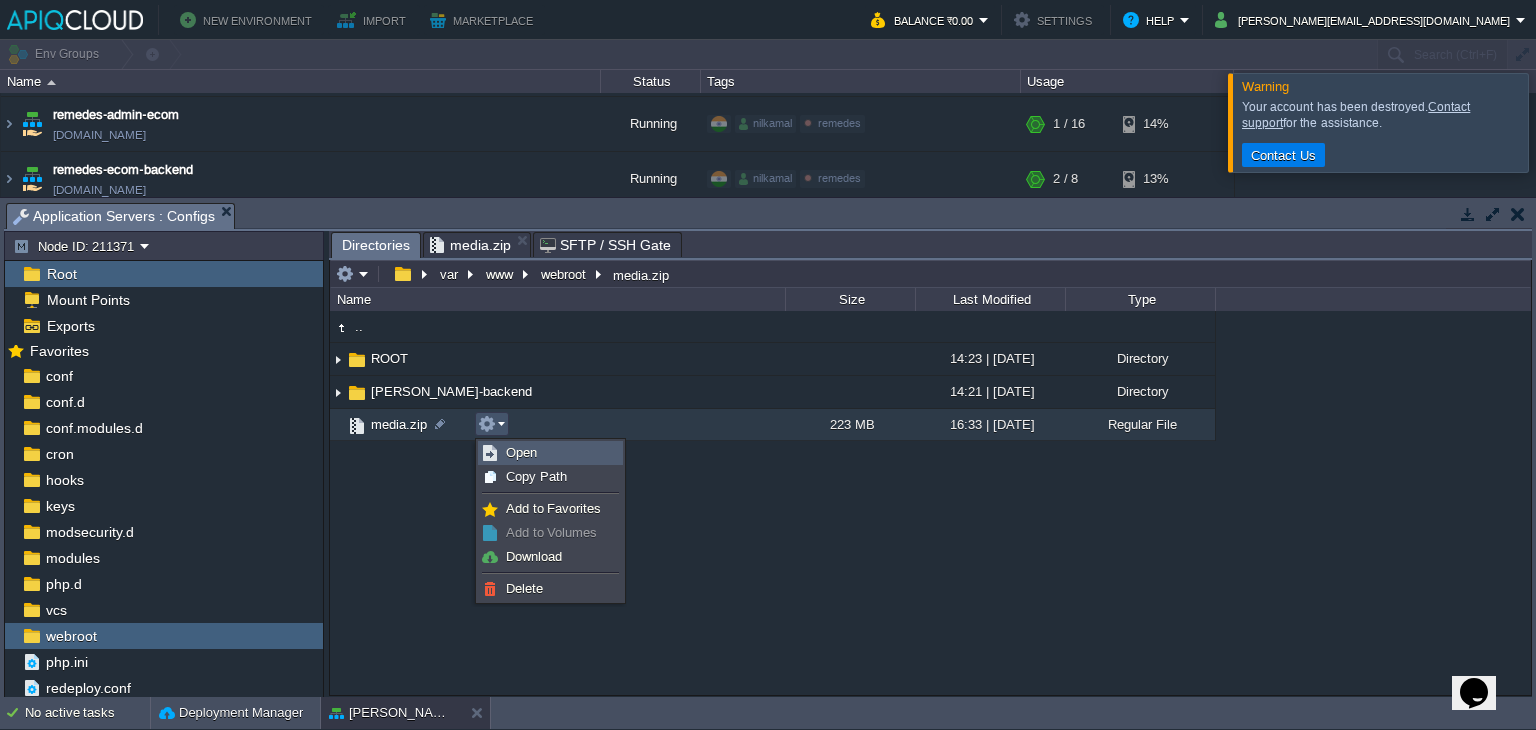 click at bounding box center [490, 453] 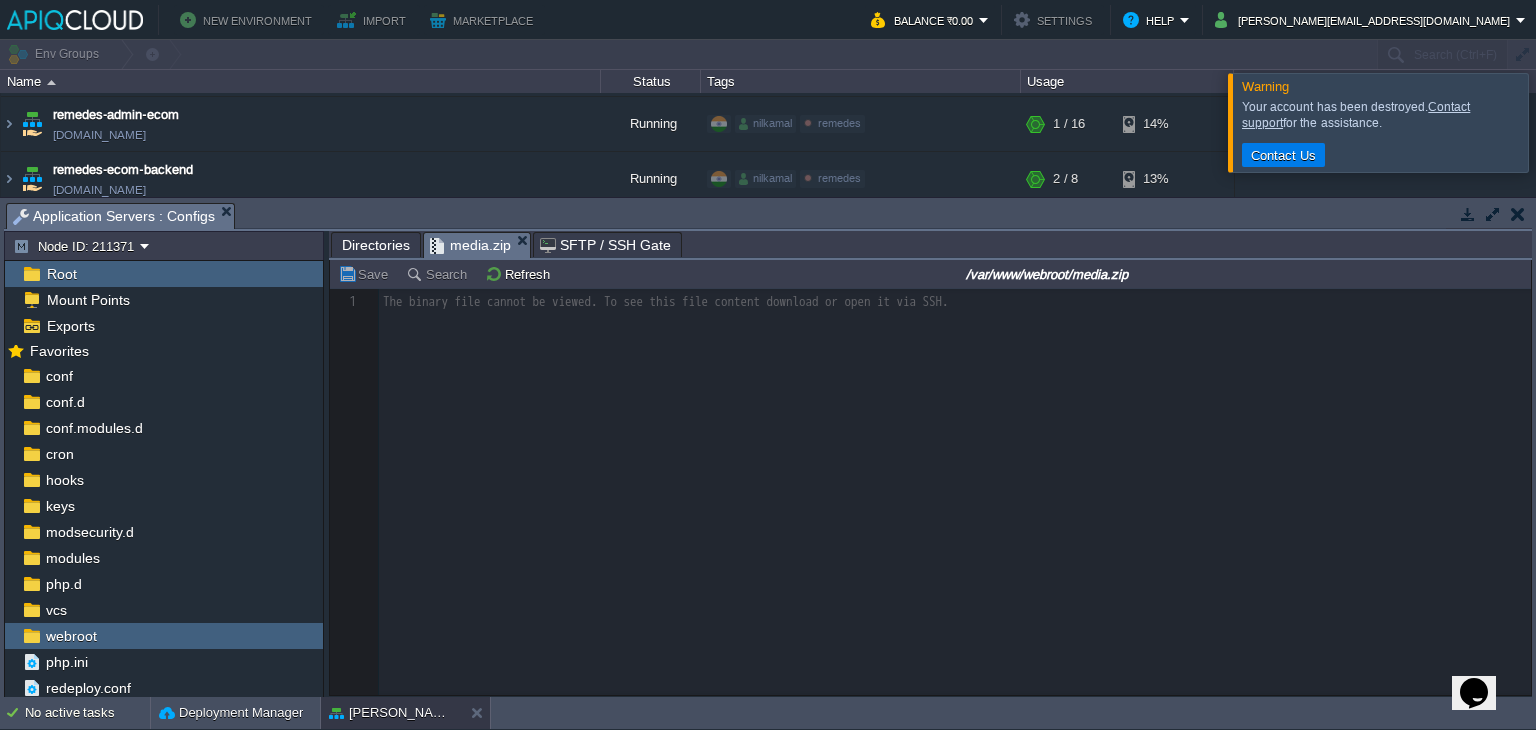 click on "Directories" at bounding box center [376, 245] 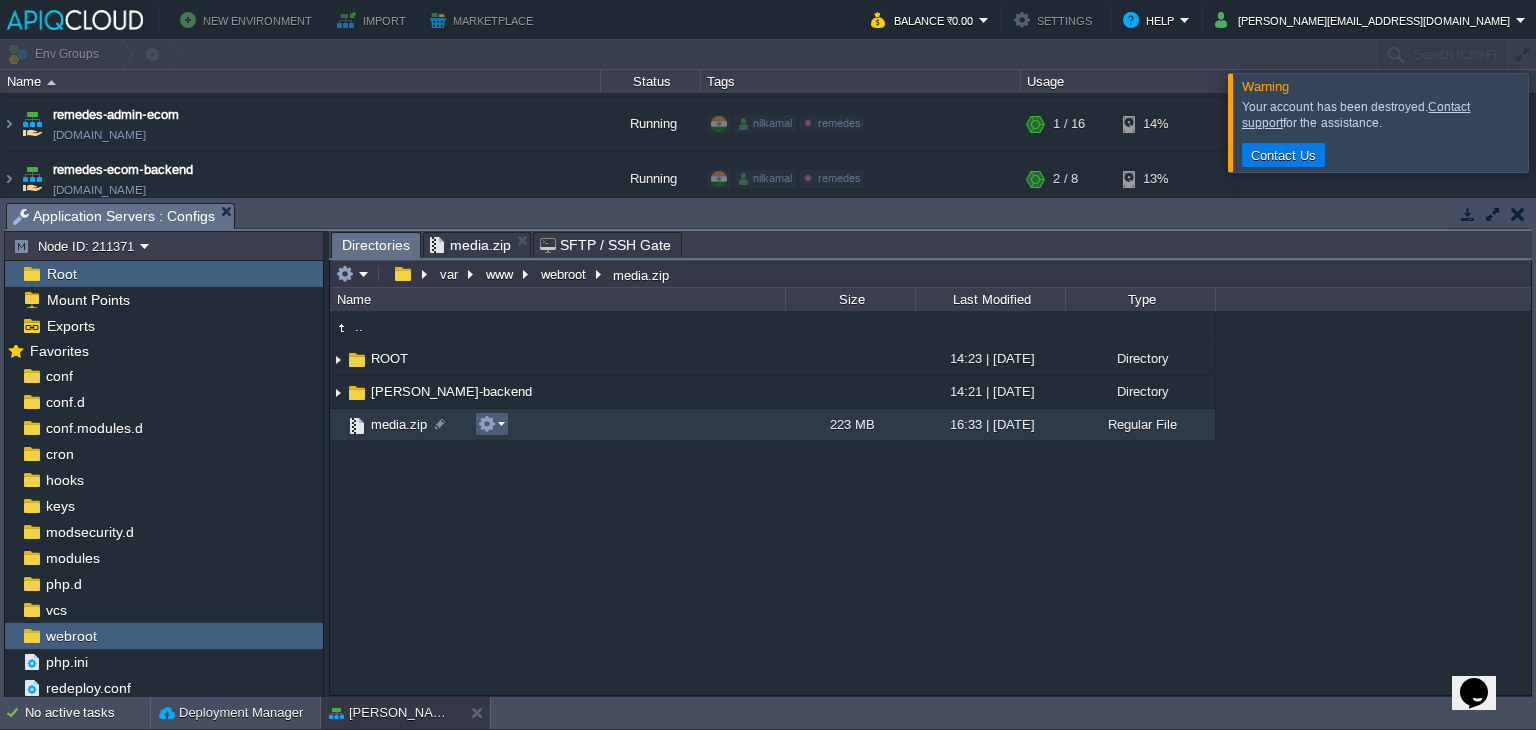 click at bounding box center [487, 424] 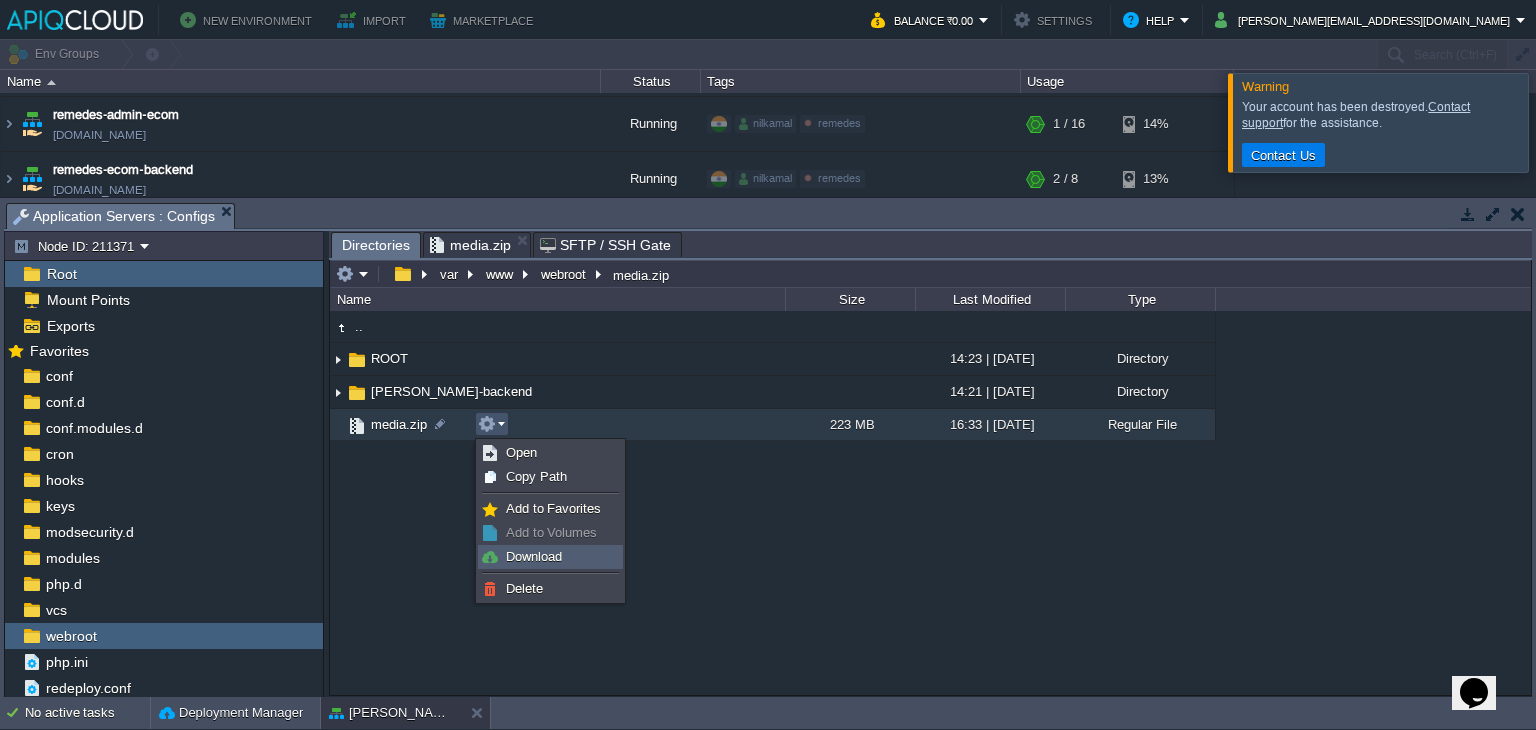 click on "Download" at bounding box center [534, 556] 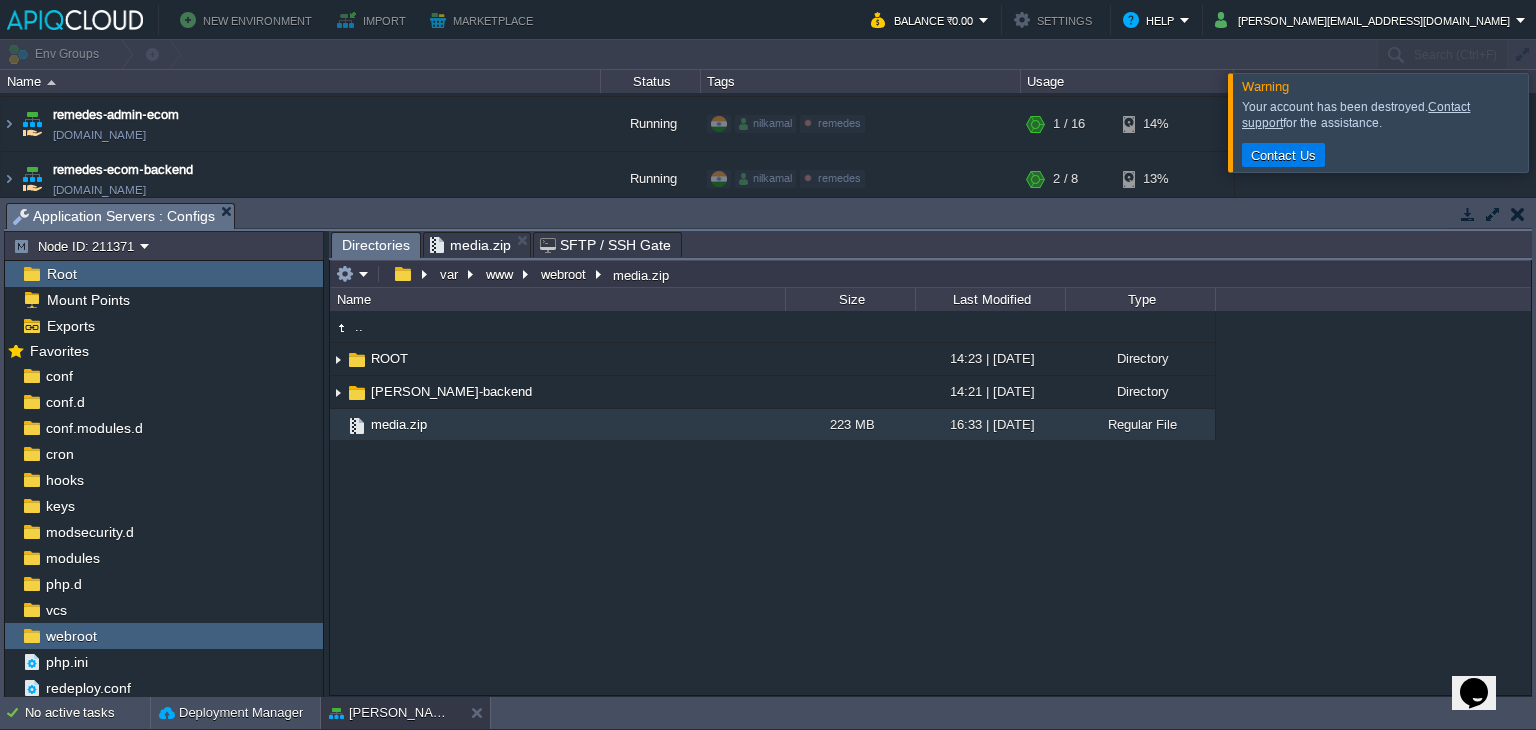 click at bounding box center [1518, 214] 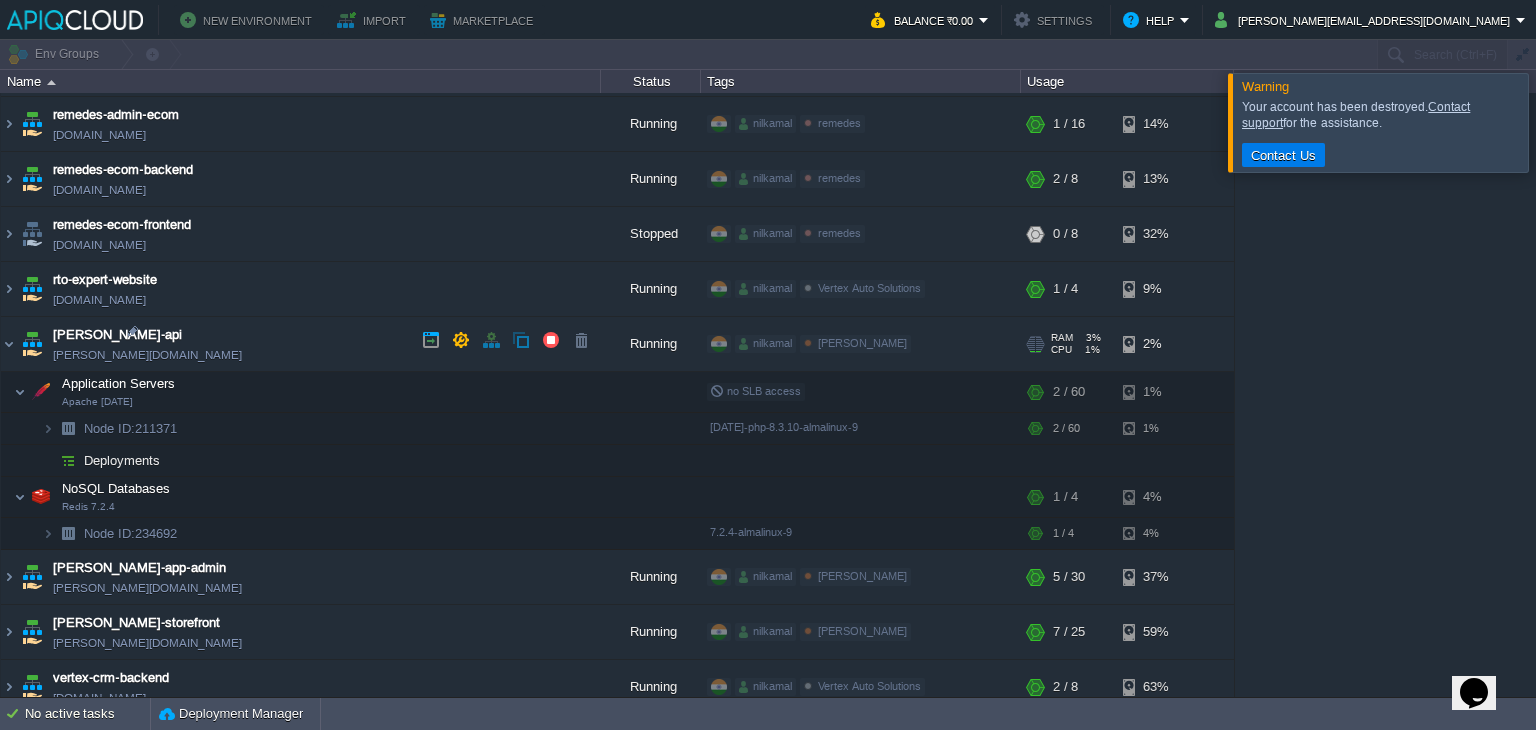 click on "[PERSON_NAME][DOMAIN_NAME]" at bounding box center (147, 355) 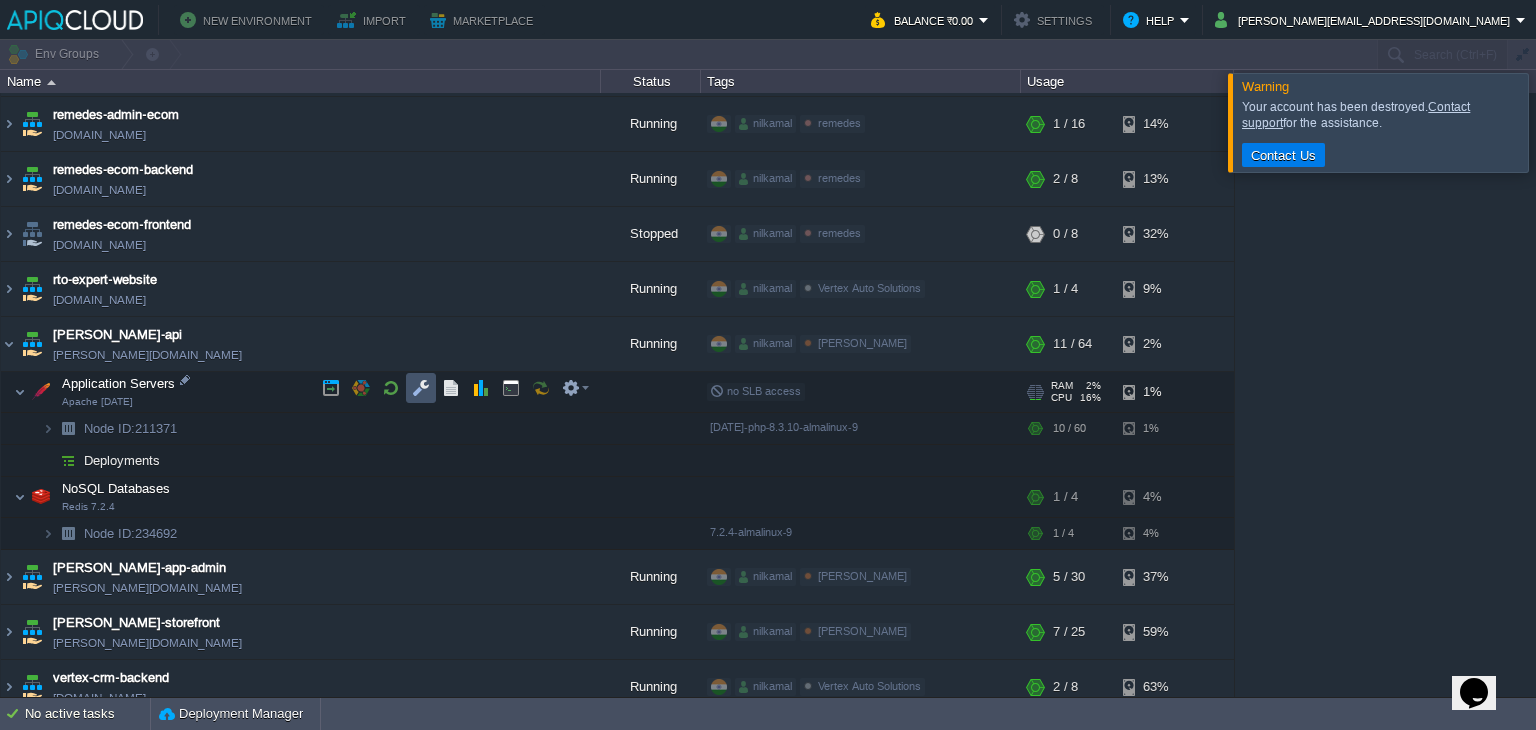 click at bounding box center [421, 388] 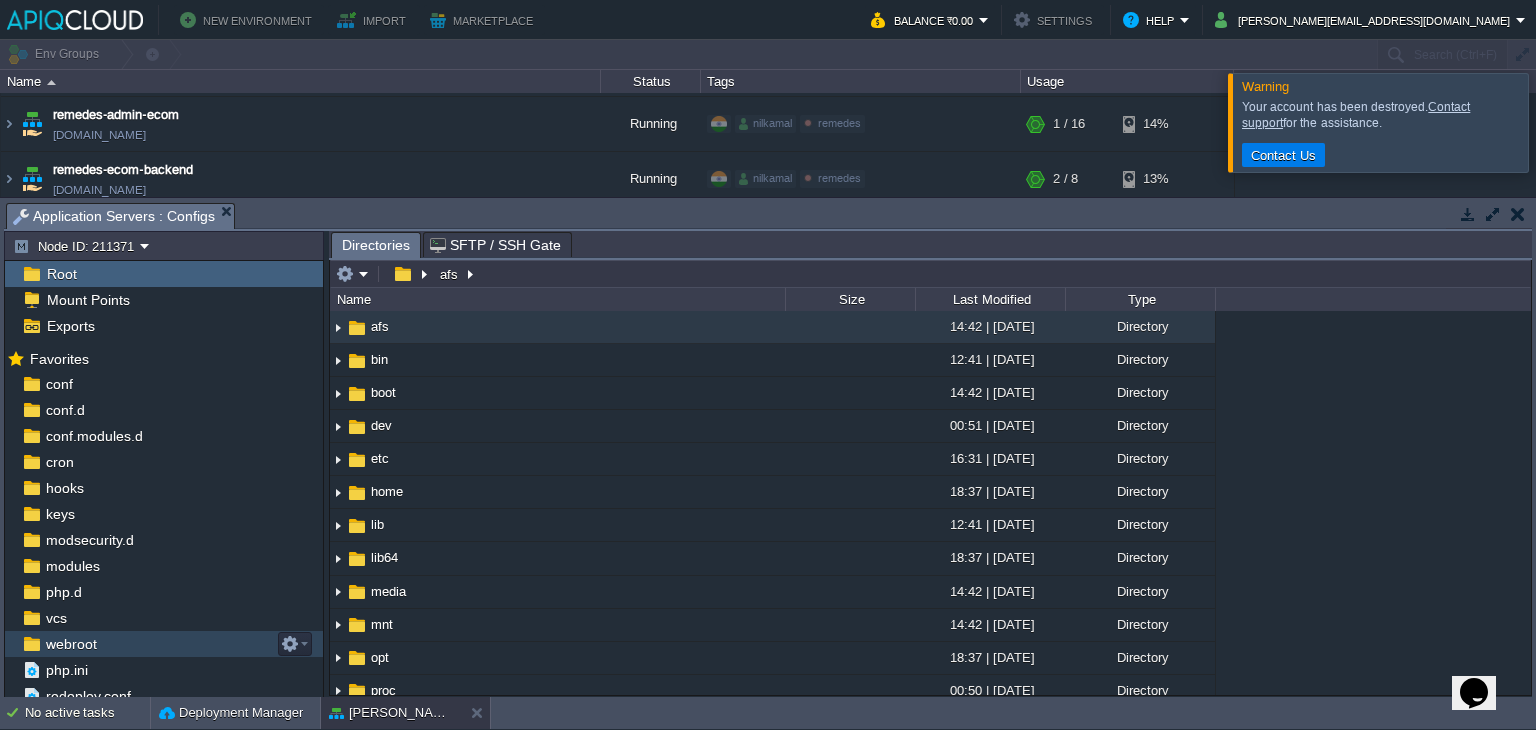 click on "webroot" at bounding box center (71, 644) 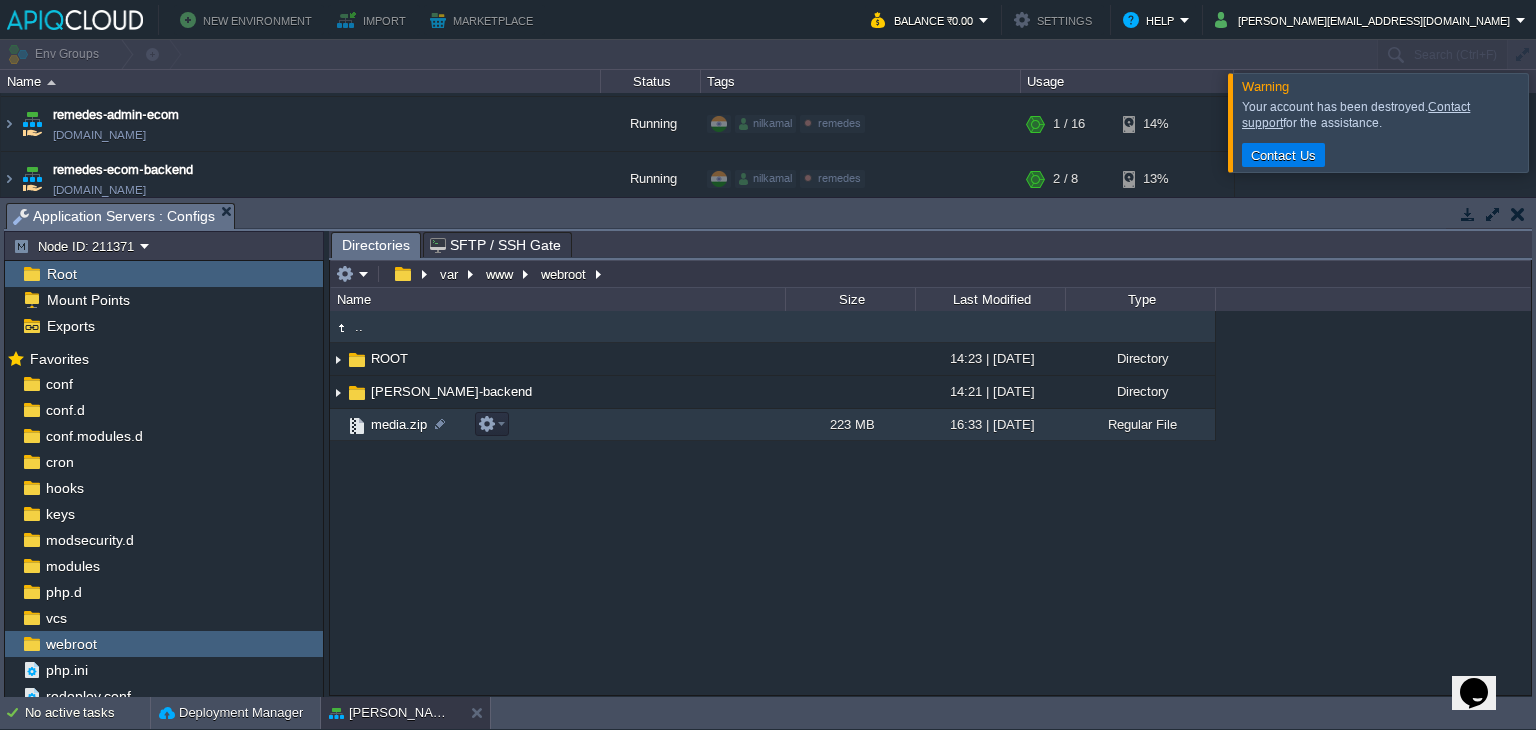 click on "media.zip" at bounding box center (399, 424) 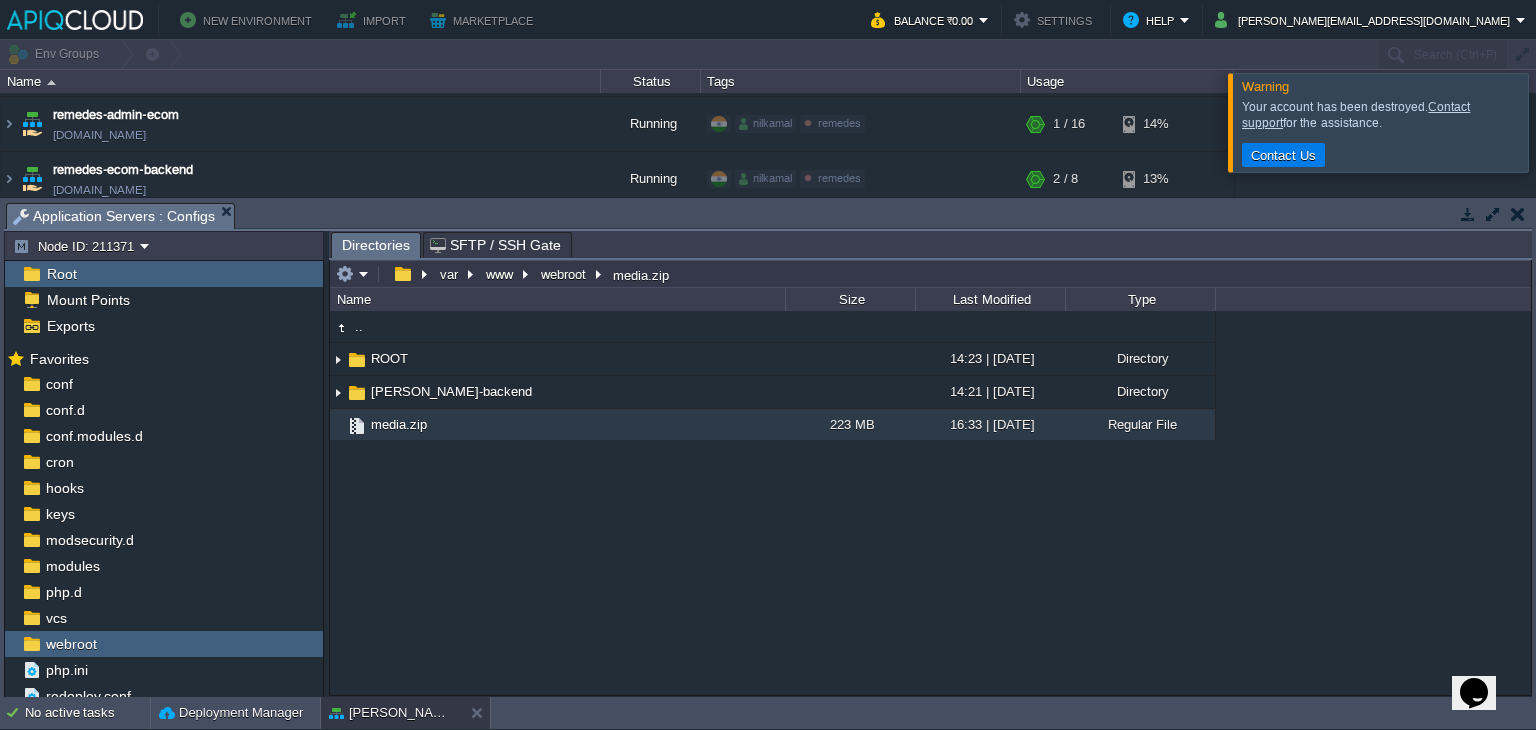 drag, startPoint x: 377, startPoint y: 422, endPoint x: 696, endPoint y: 486, distance: 325.35672 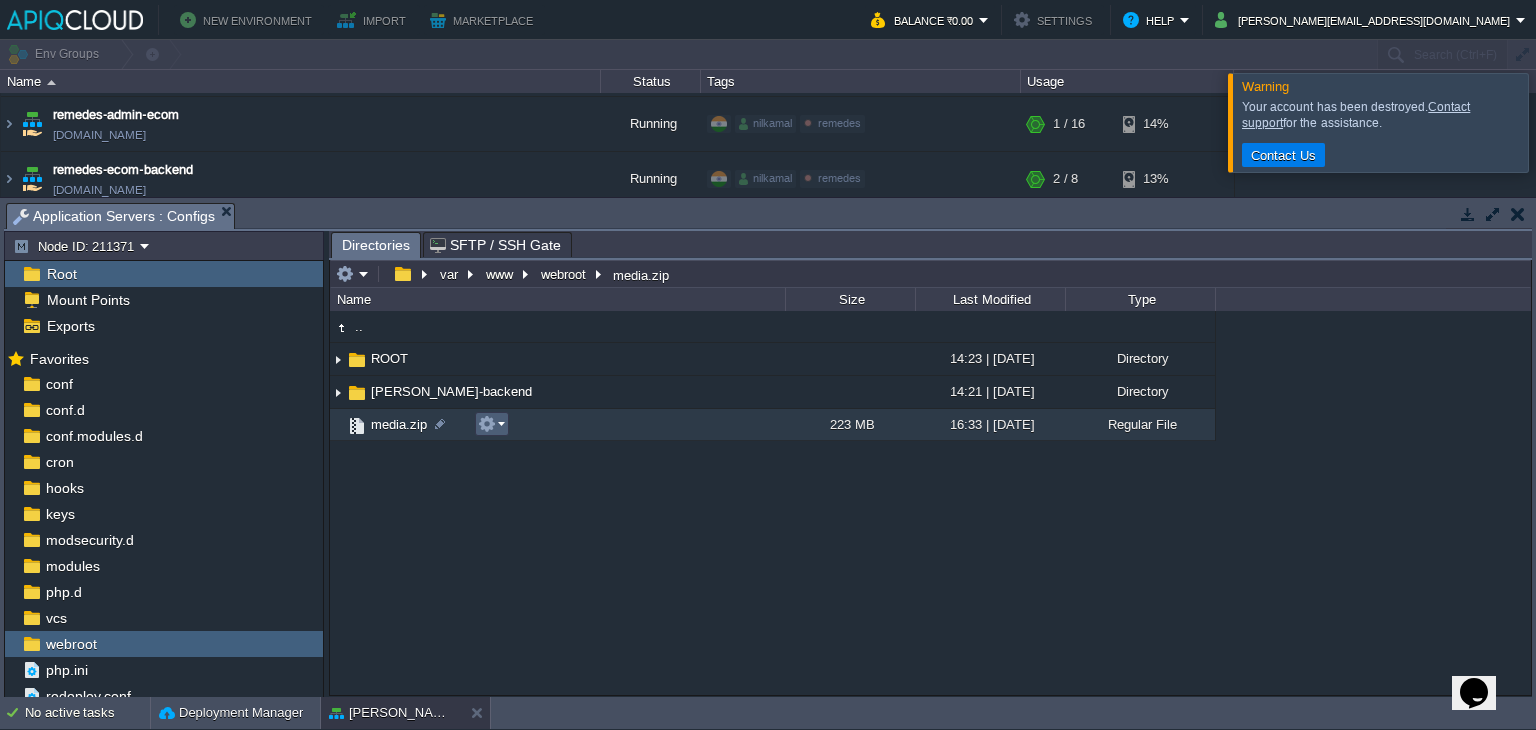 click at bounding box center [491, 424] 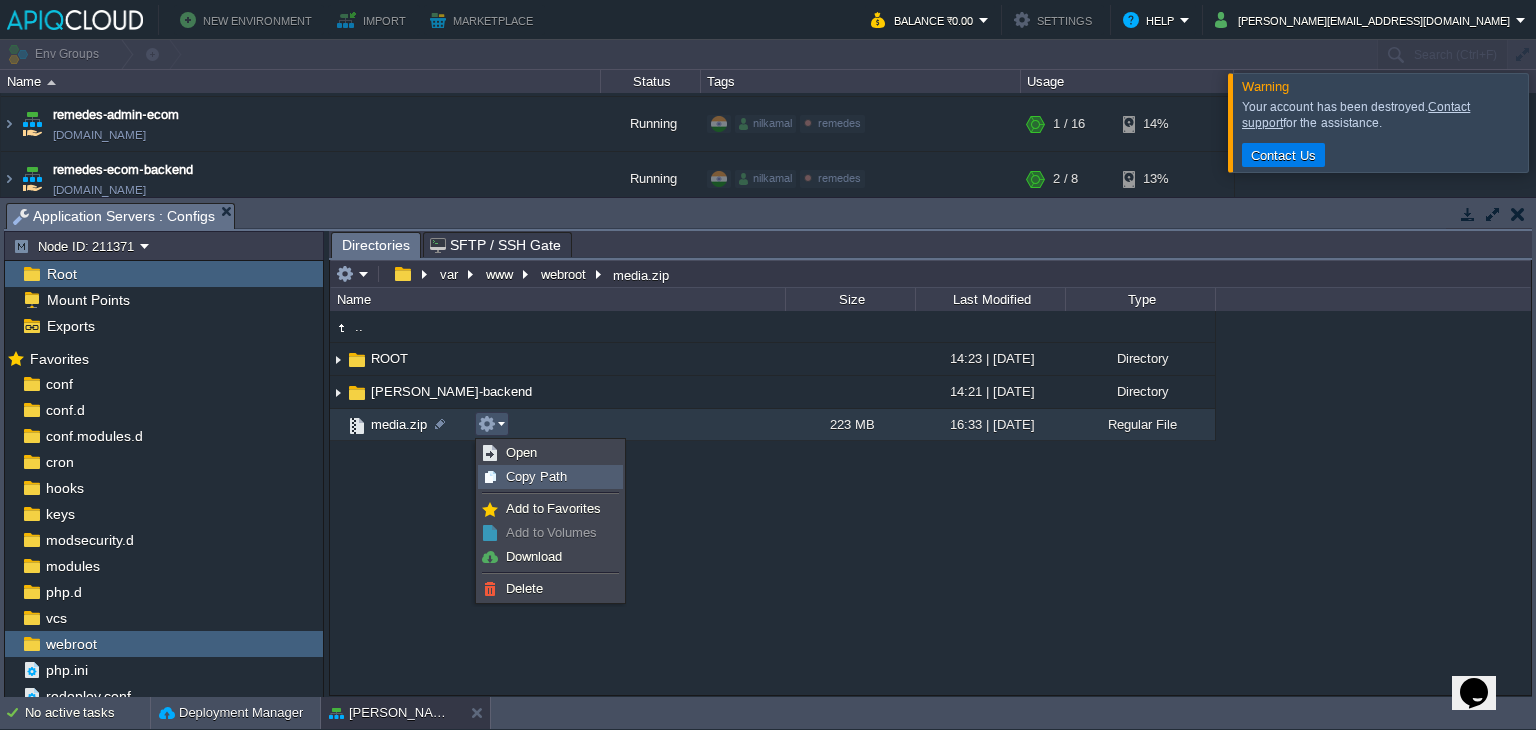 click on "Copy Path" at bounding box center (536, 476) 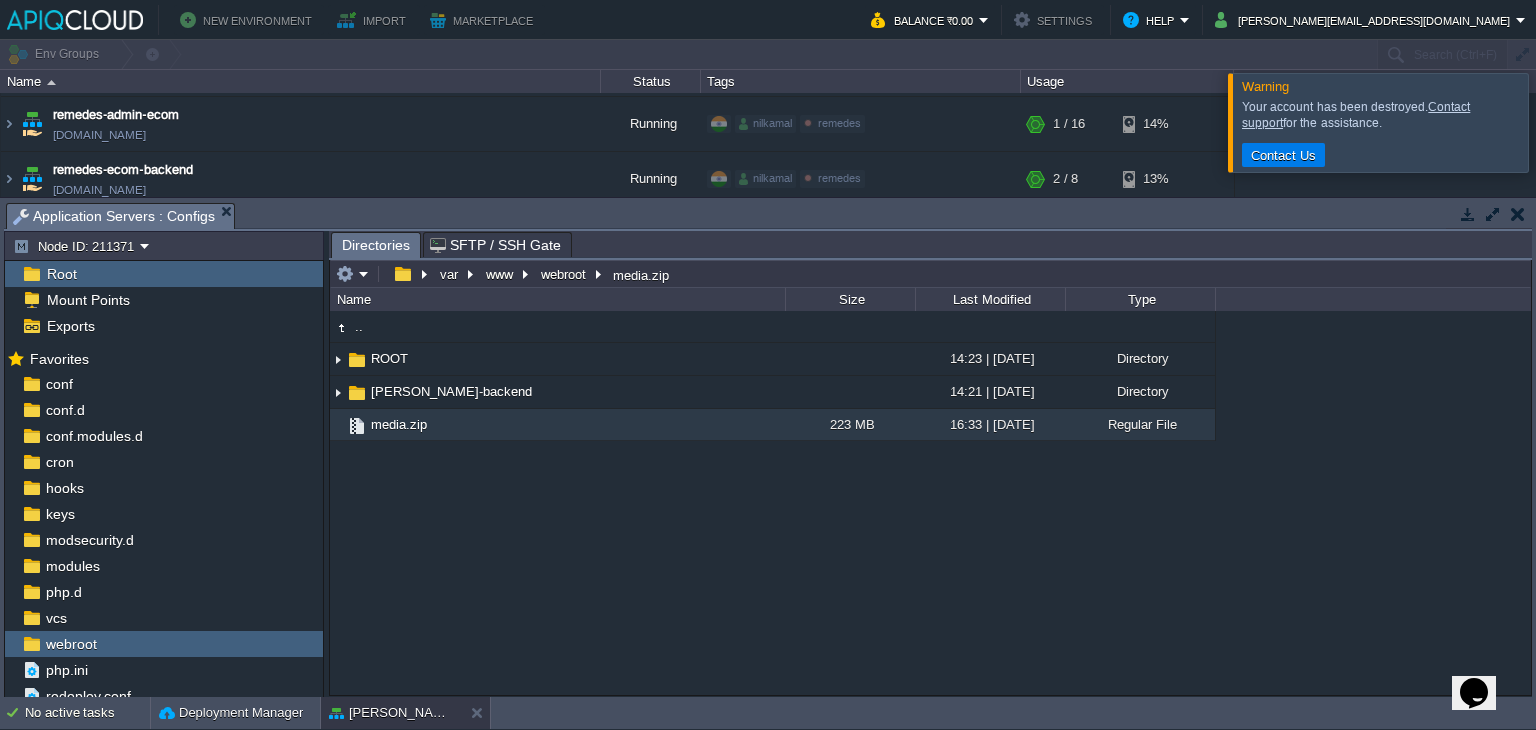 click at bounding box center [1518, 214] 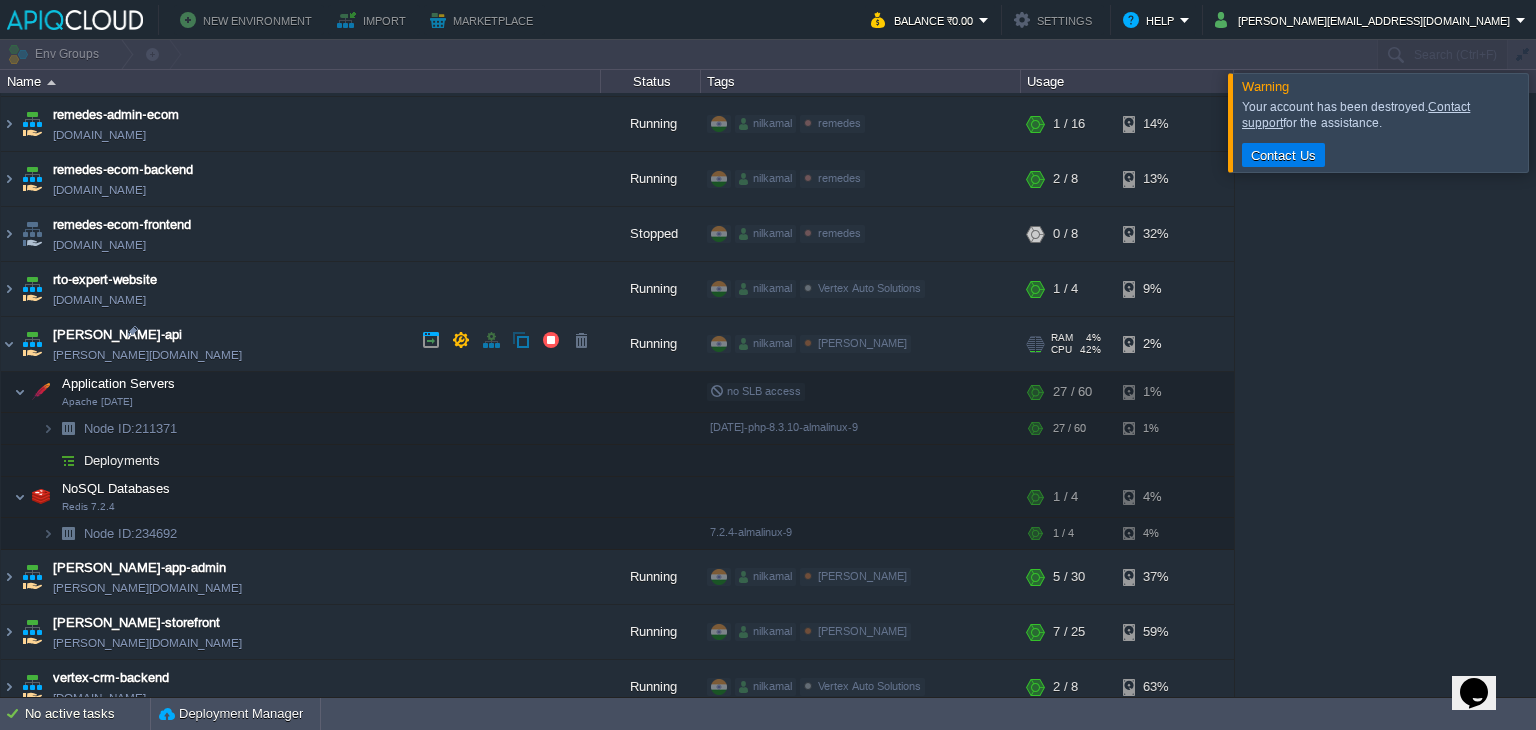 click on "[PERSON_NAME][DOMAIN_NAME]" at bounding box center [147, 355] 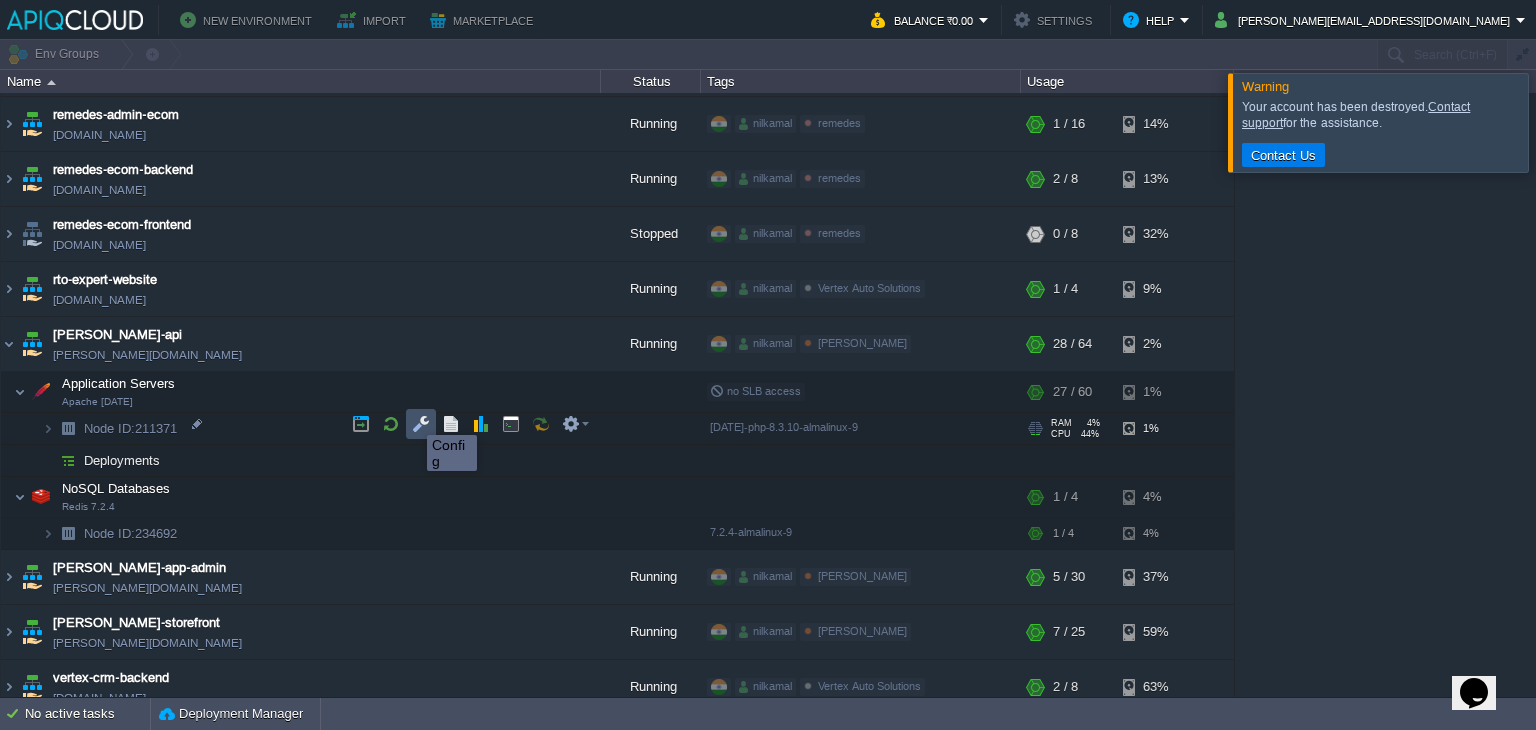 click at bounding box center (421, 424) 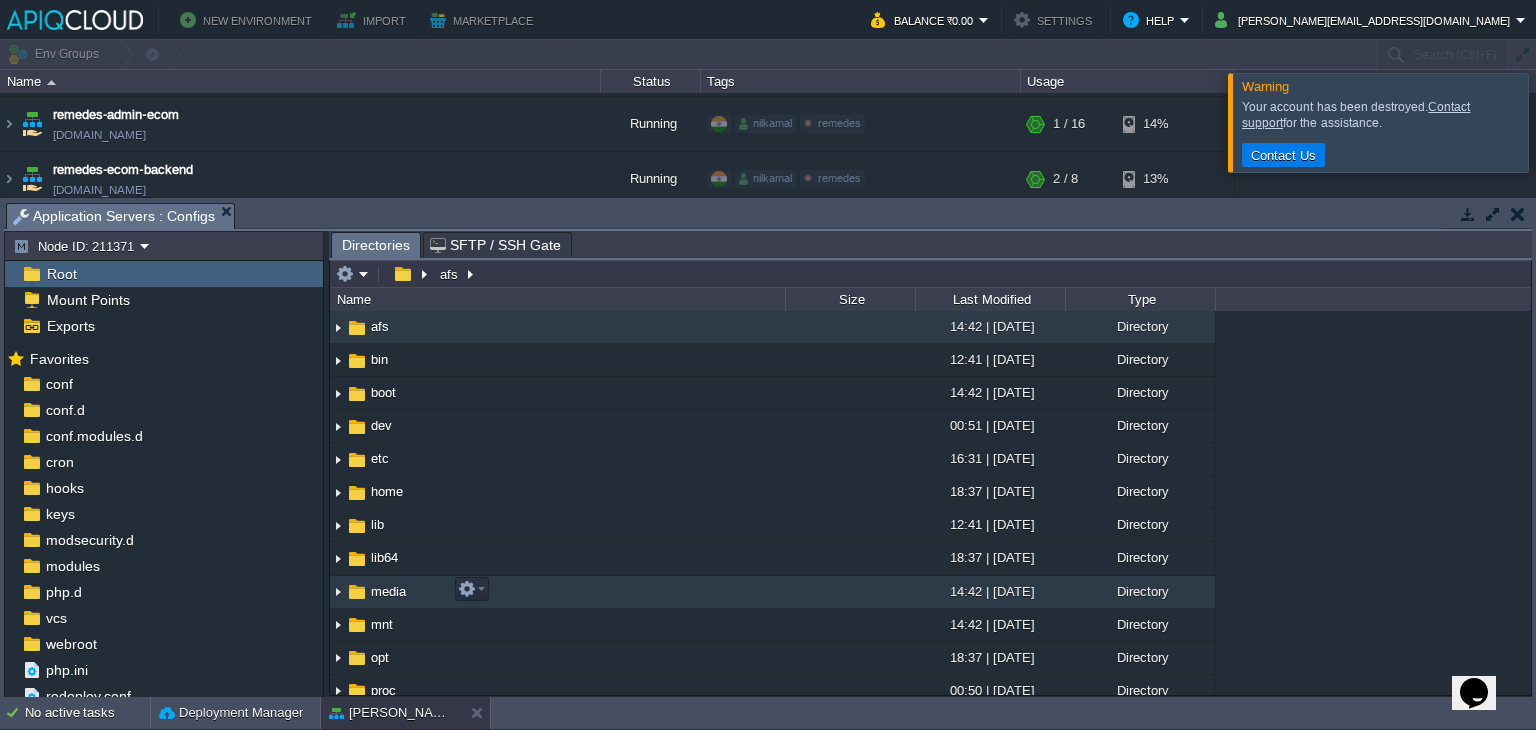 click at bounding box center [338, 592] 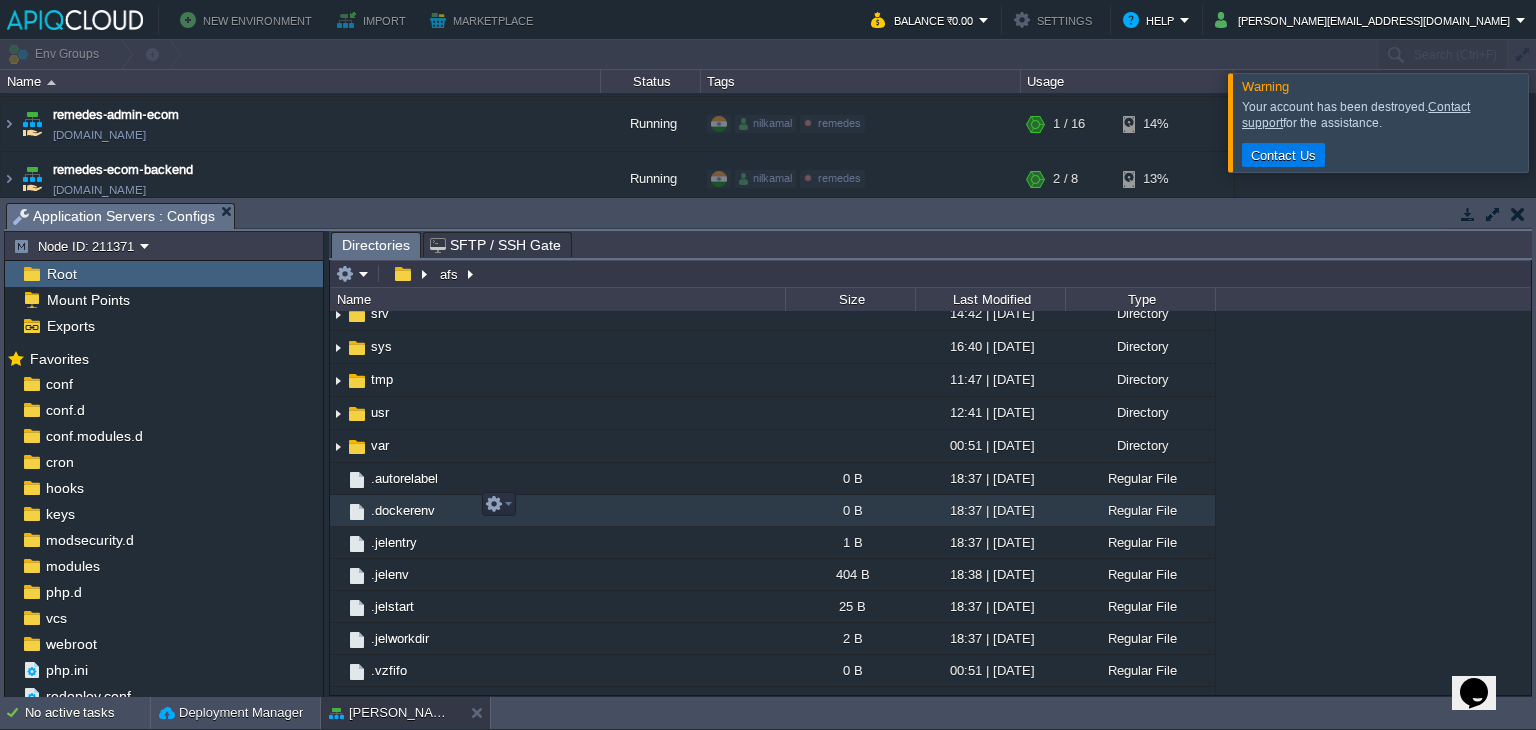 scroll, scrollTop: 556, scrollLeft: 0, axis: vertical 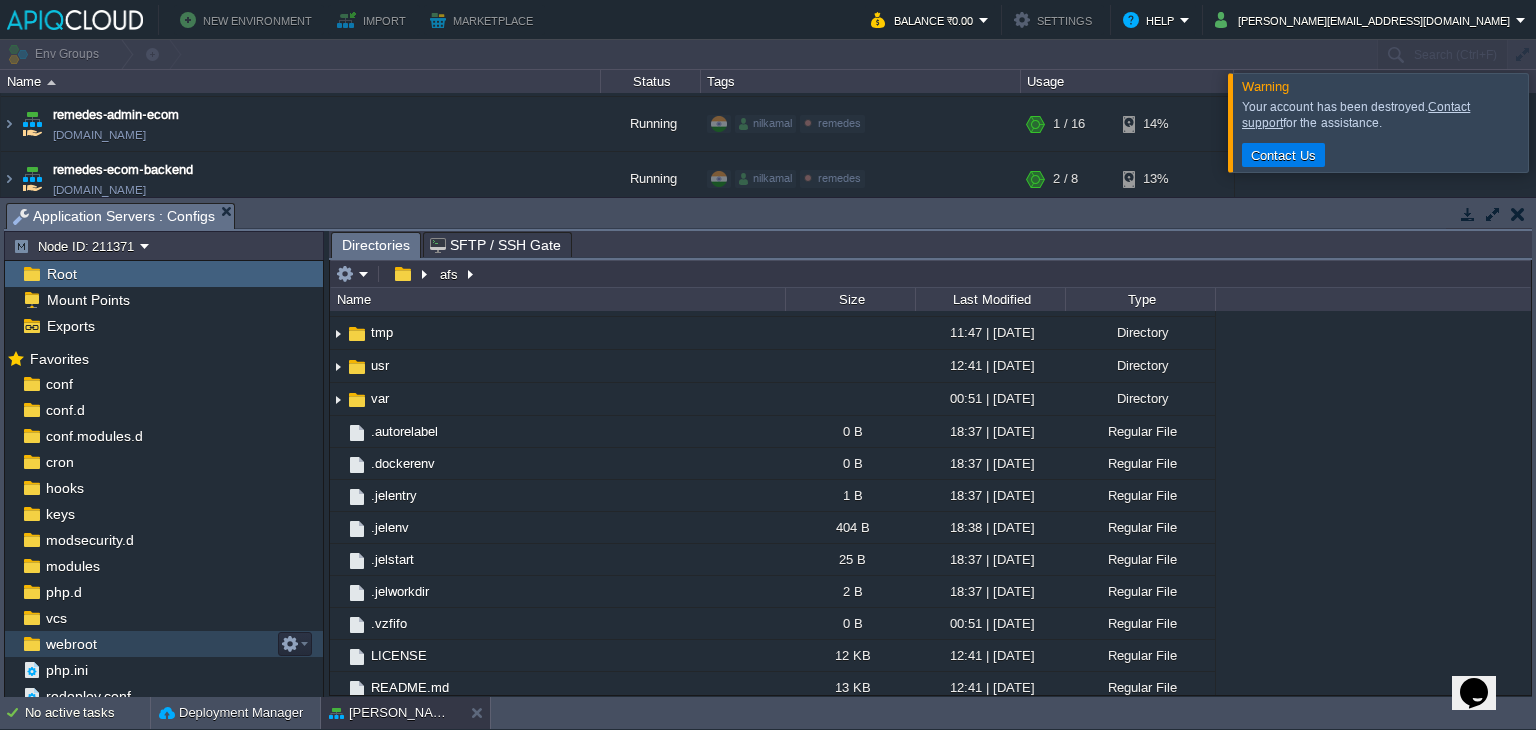 click on "webroot" at bounding box center [71, 644] 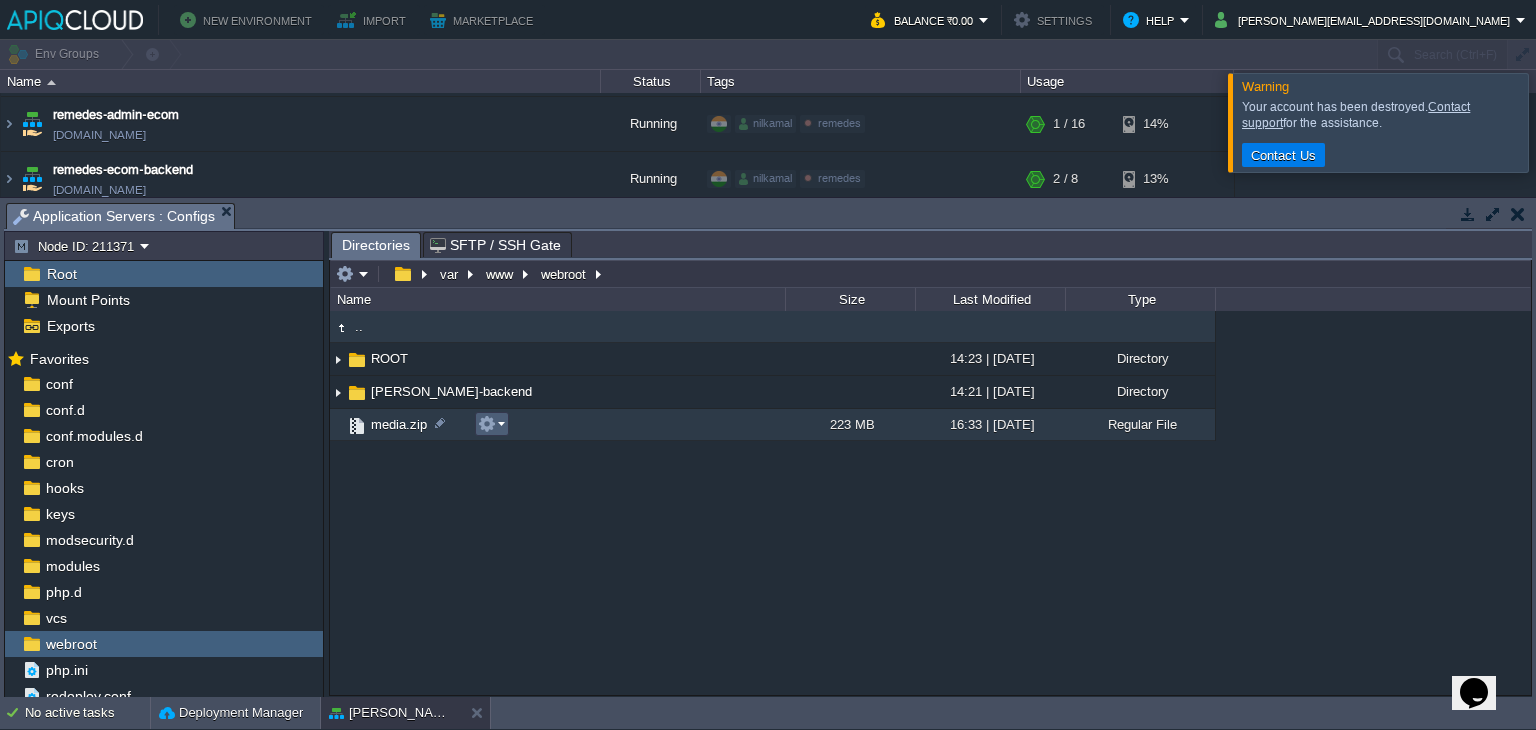click at bounding box center [491, 424] 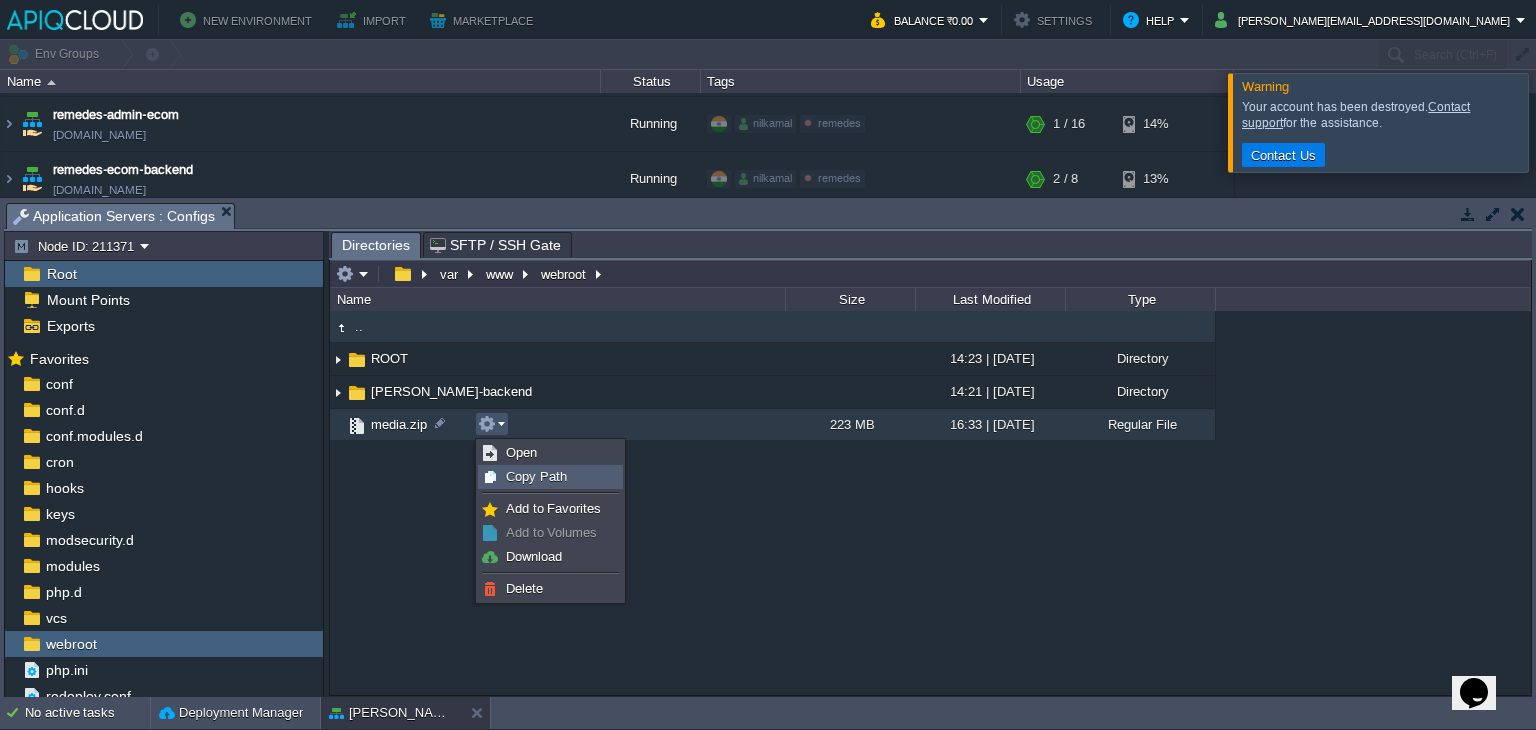 click on "Copy Path" at bounding box center [536, 476] 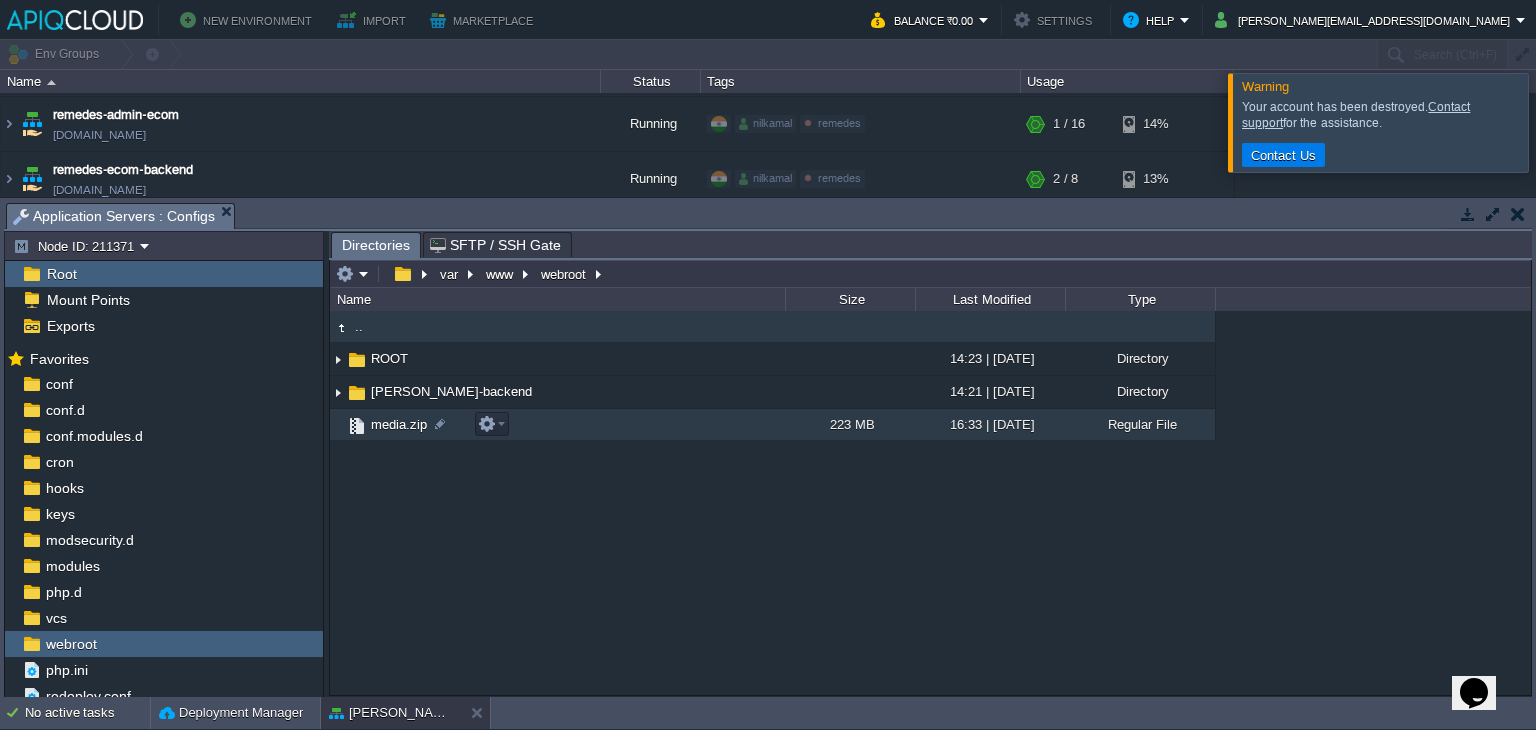 drag, startPoint x: 420, startPoint y: 411, endPoint x: 400, endPoint y: 426, distance: 25 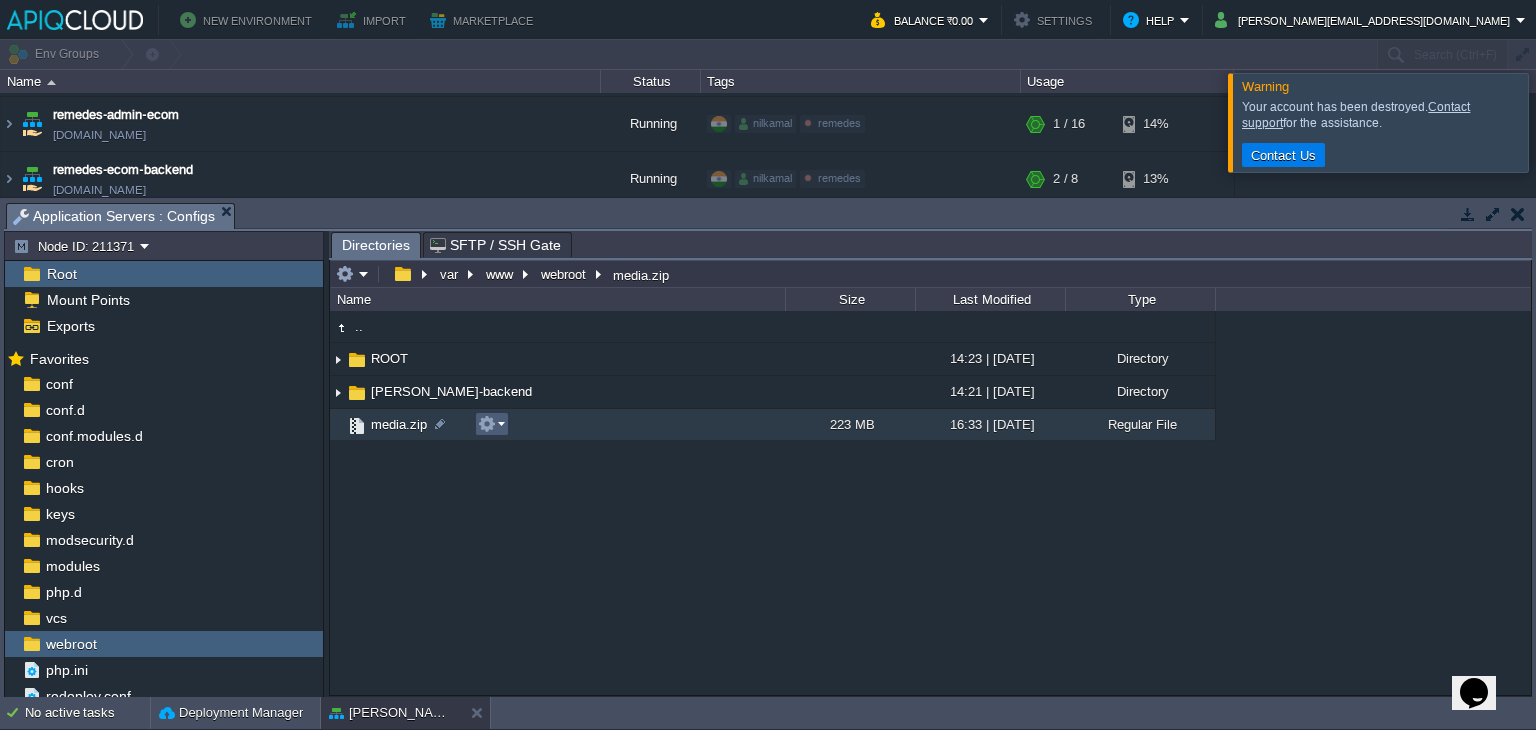 click at bounding box center (491, 424) 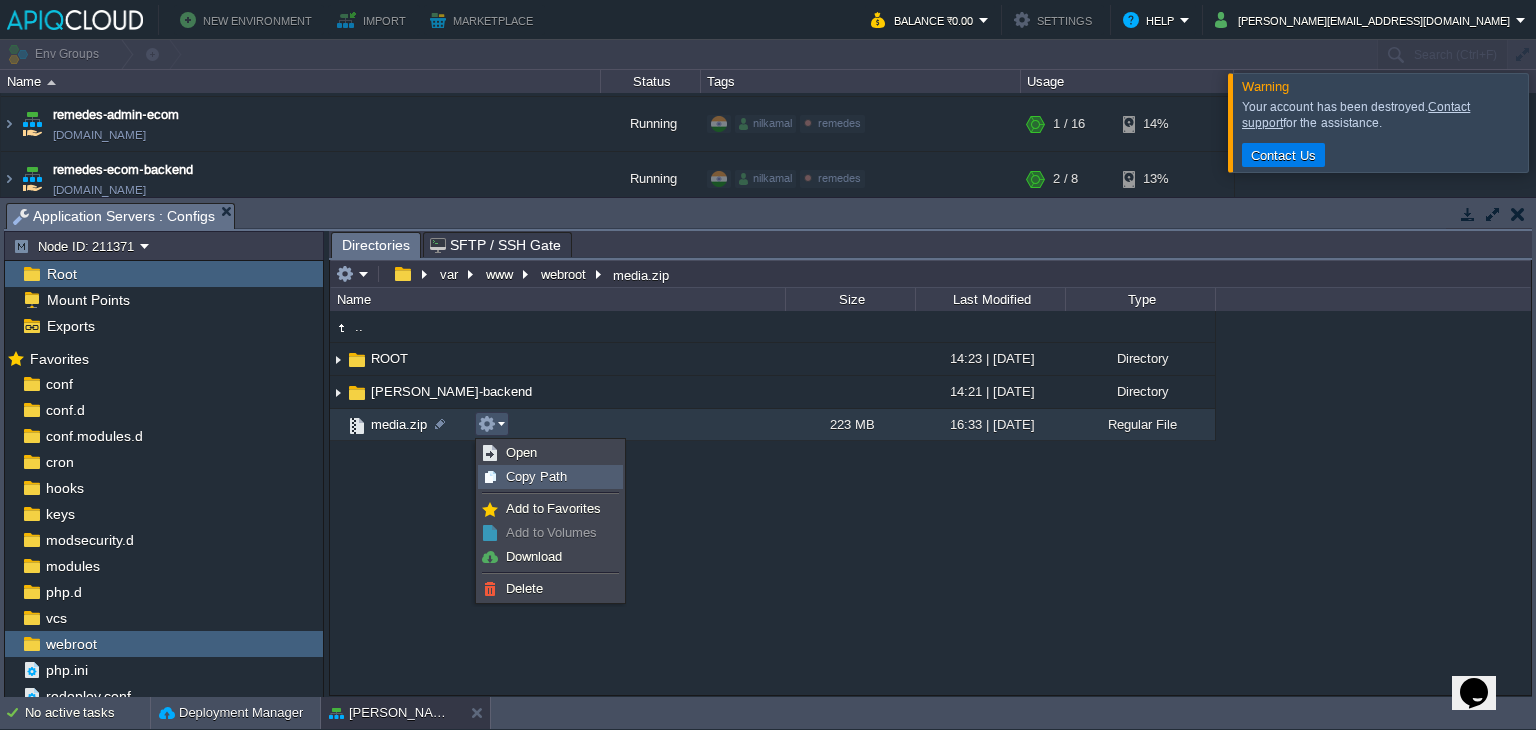 click on "Copy Path" at bounding box center (536, 476) 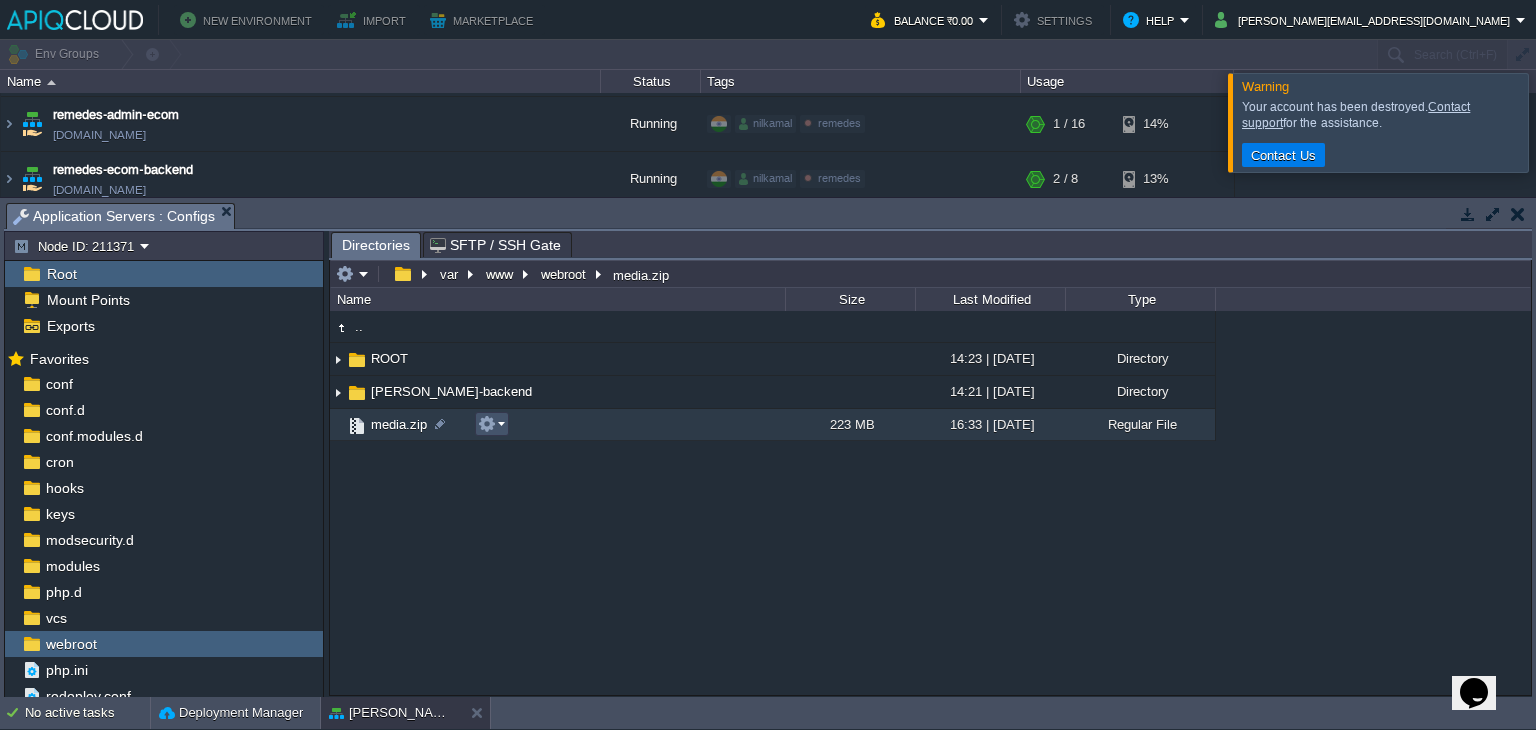 click at bounding box center (487, 424) 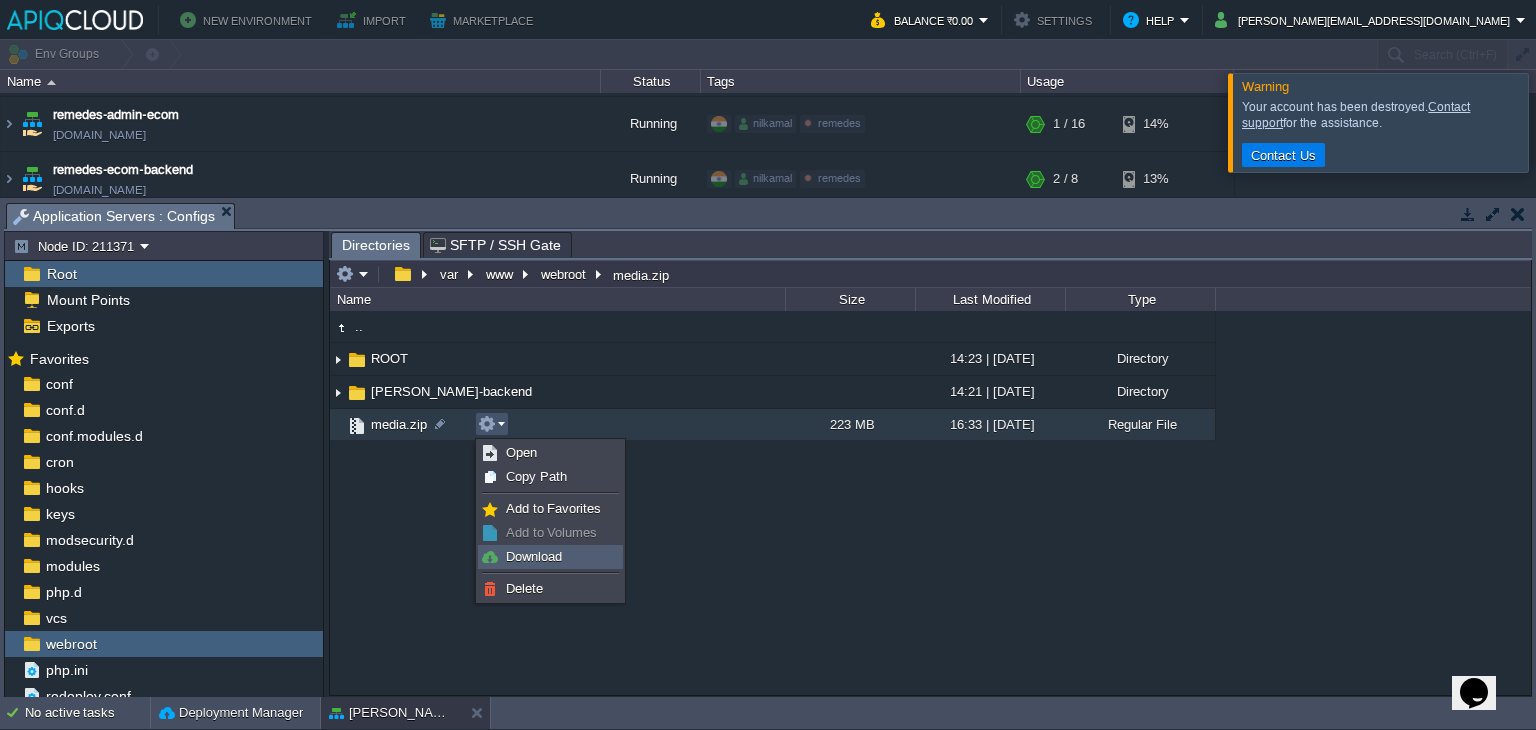 click on "Download" at bounding box center (534, 556) 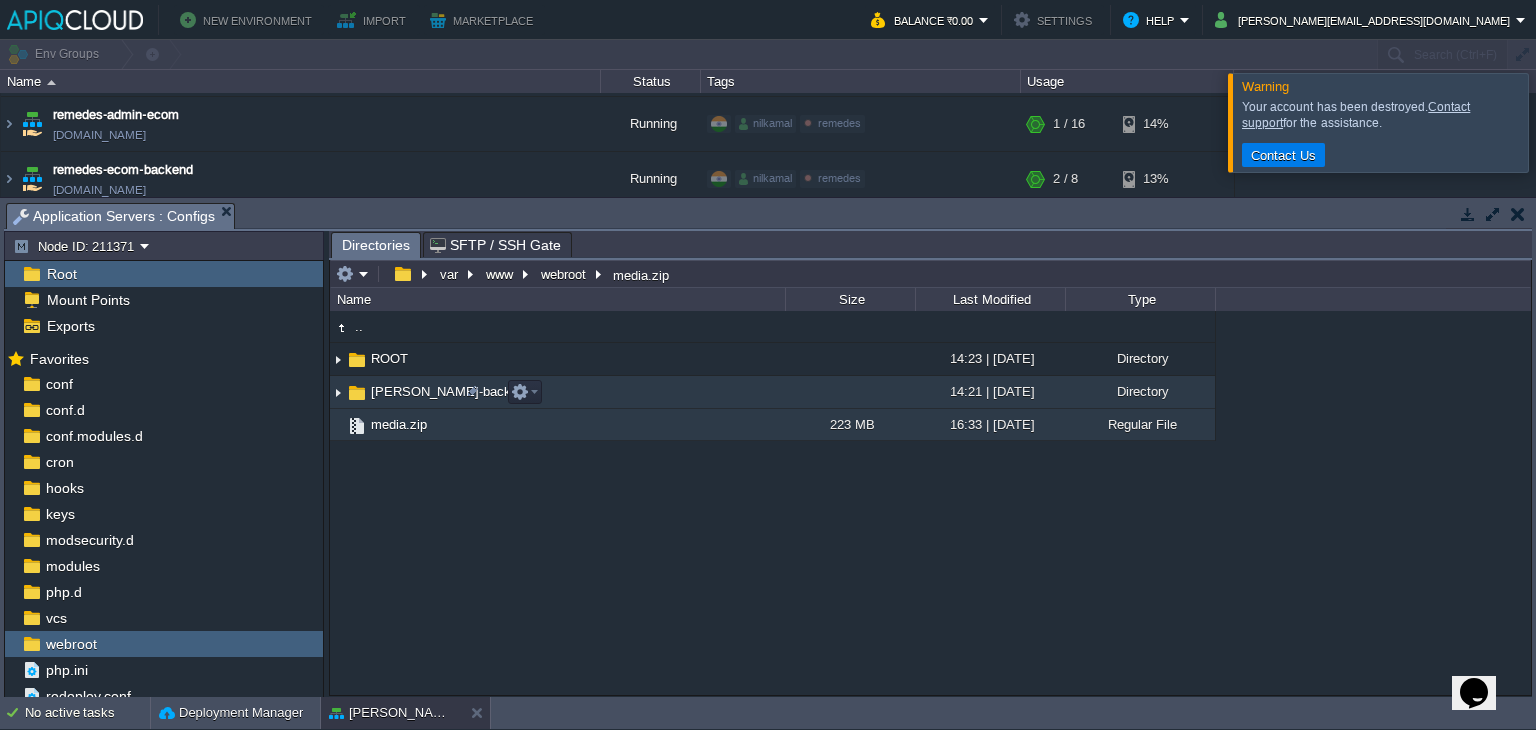 click at bounding box center (338, 392) 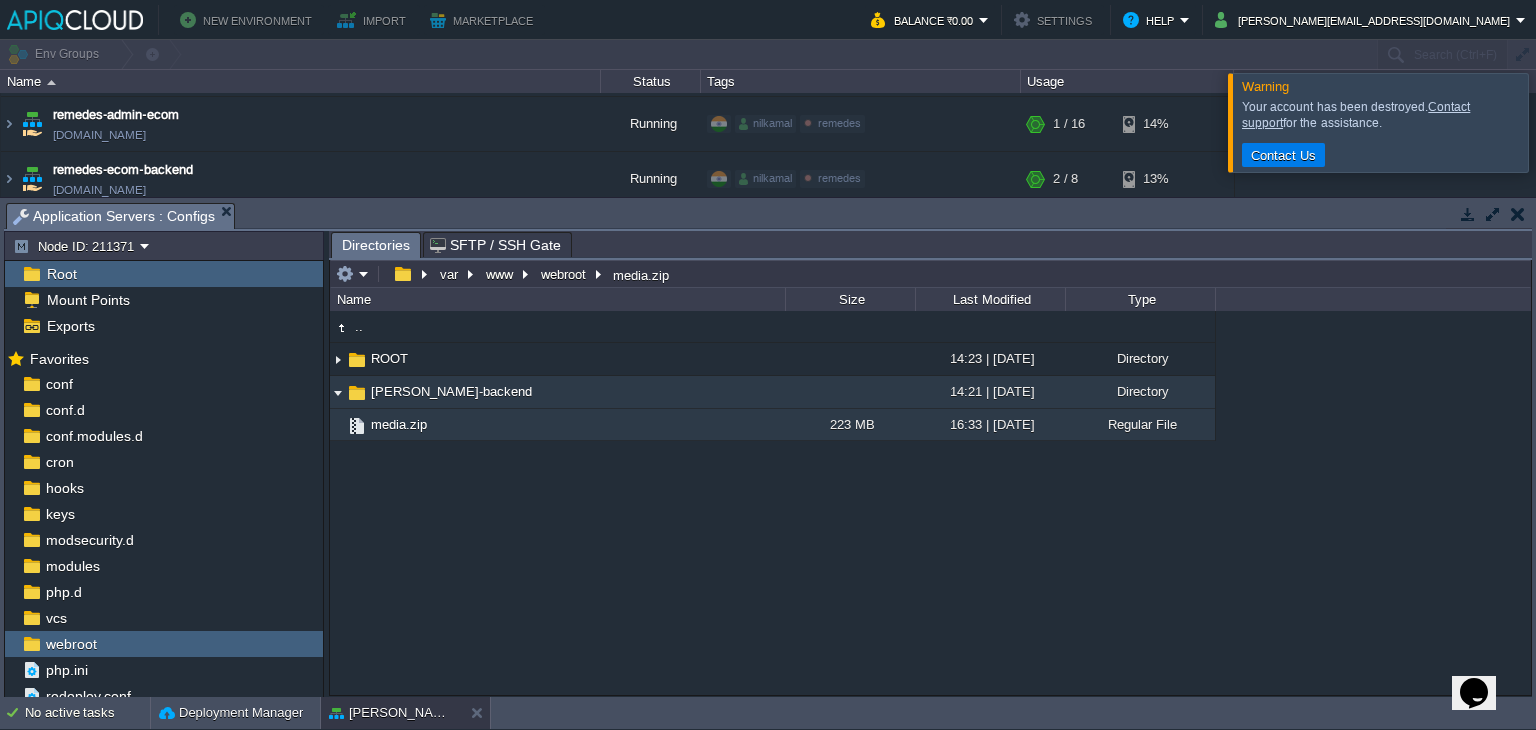click at bounding box center [338, 392] 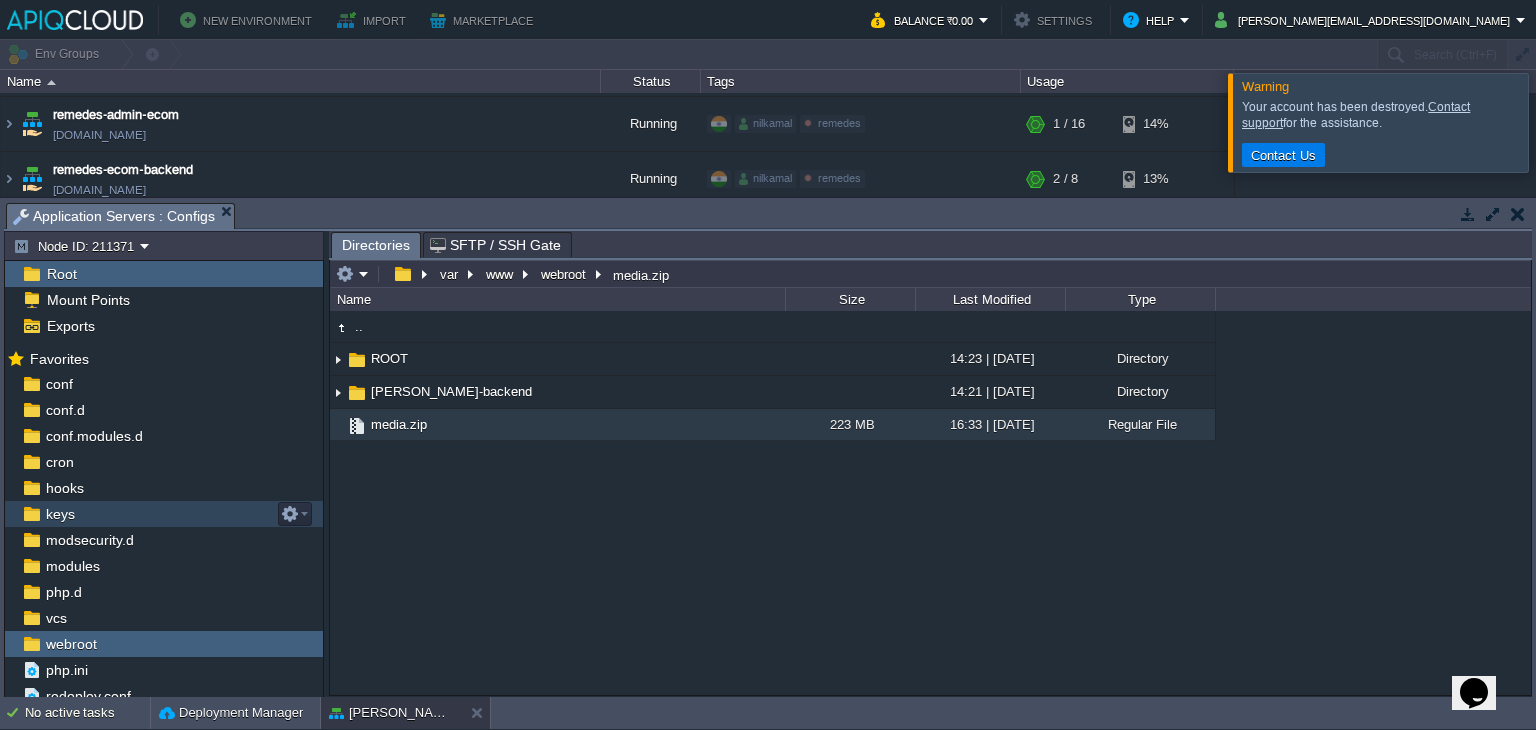drag, startPoint x: 405, startPoint y: 429, endPoint x: 372, endPoint y: 454, distance: 41.400482 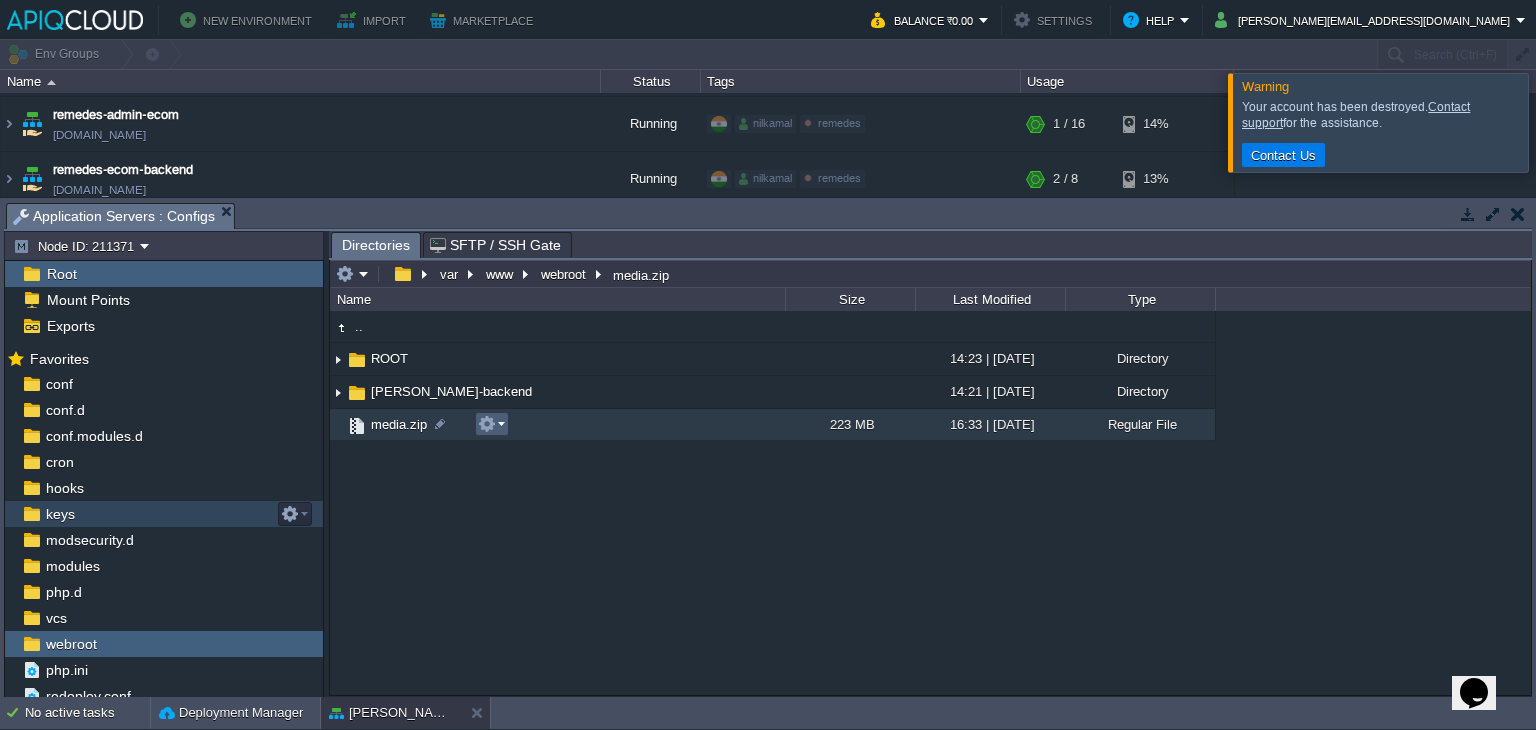 click at bounding box center [487, 424] 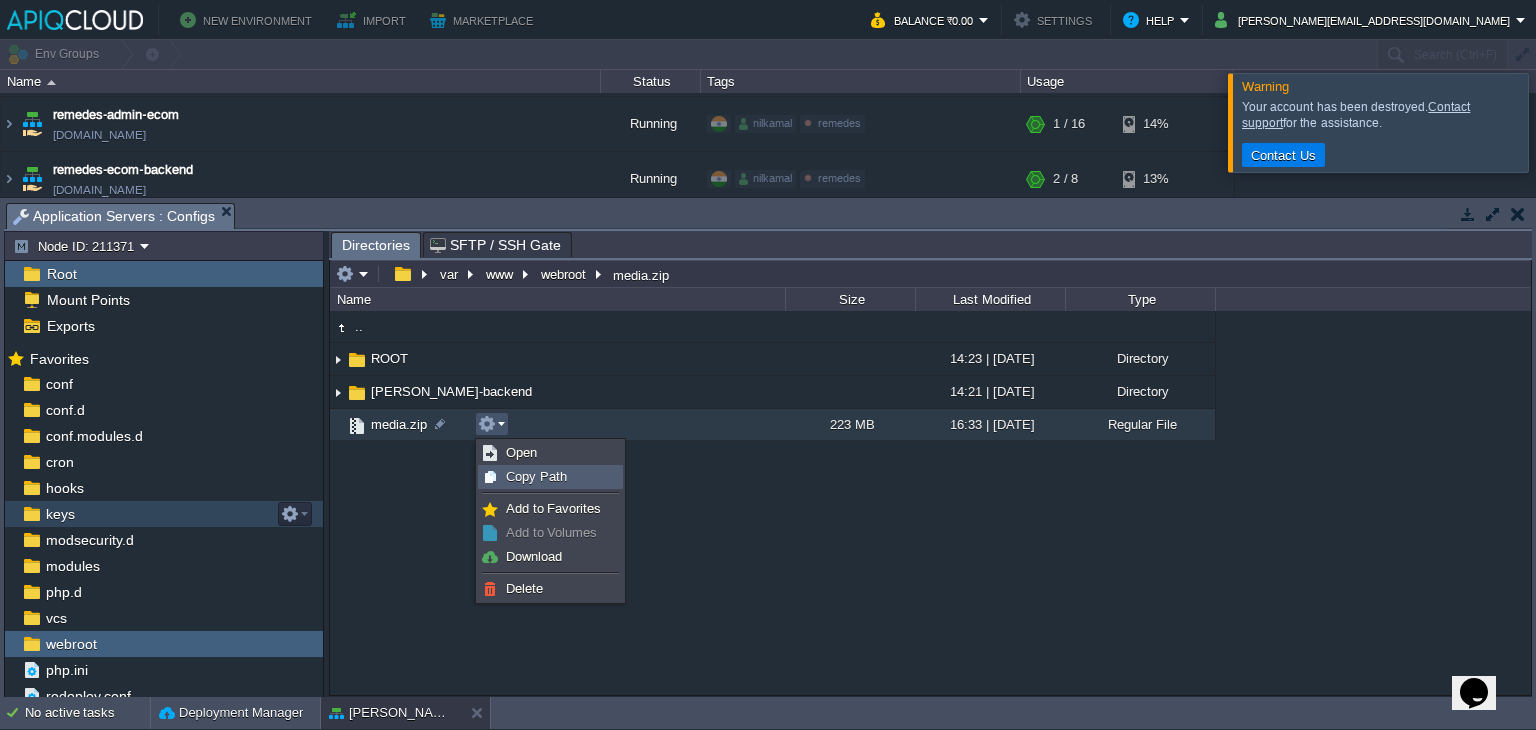 click on "Copy Path" at bounding box center [550, 477] 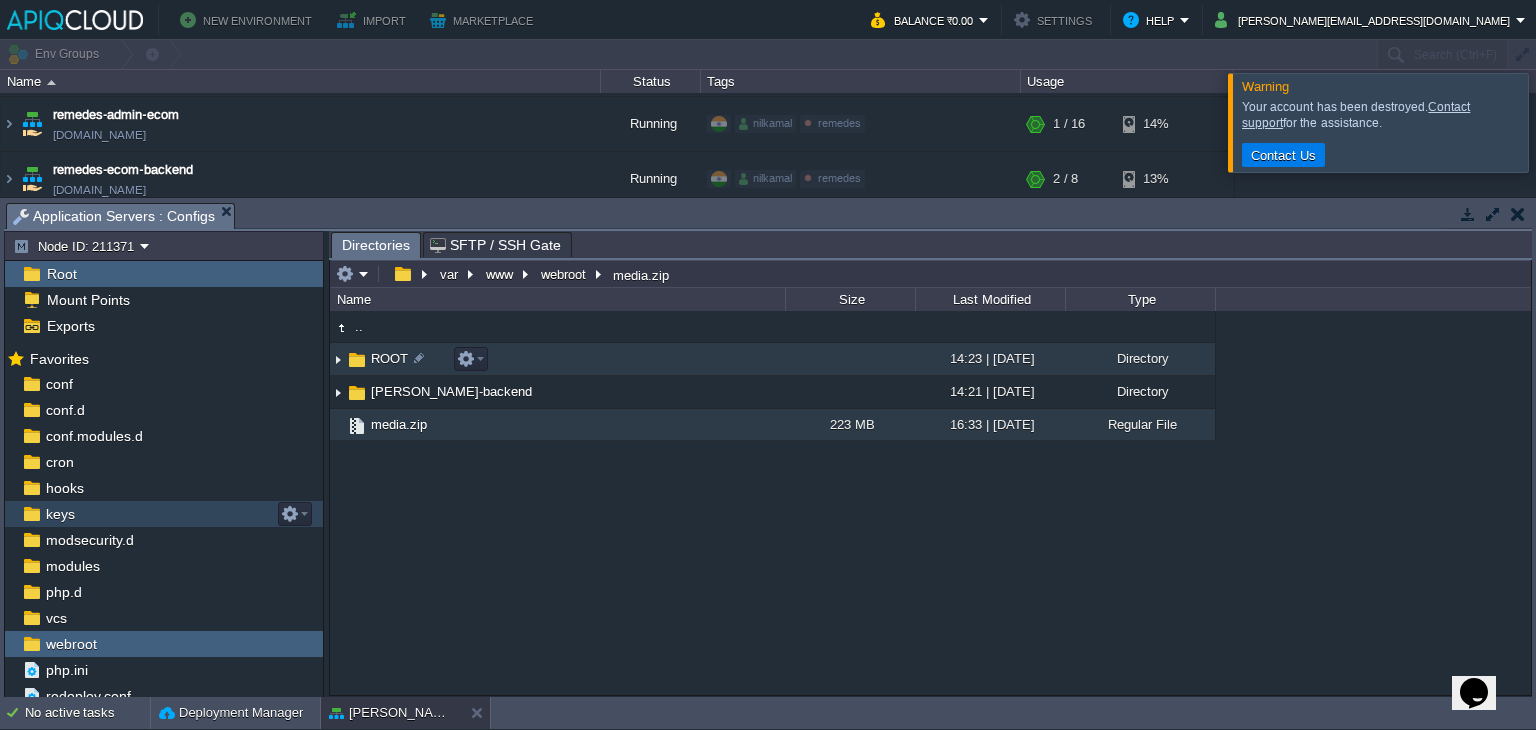 click at bounding box center [338, 359] 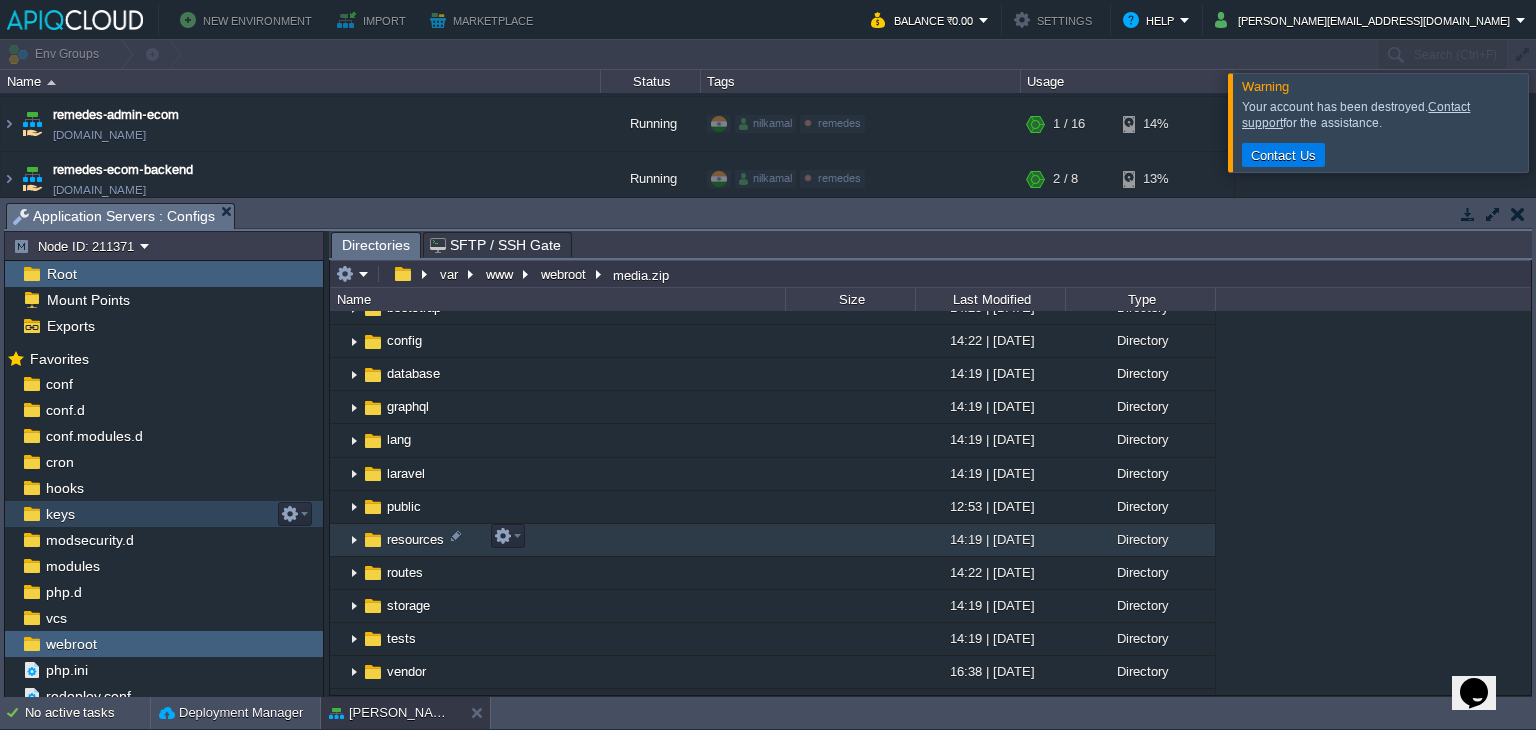 scroll, scrollTop: 200, scrollLeft: 0, axis: vertical 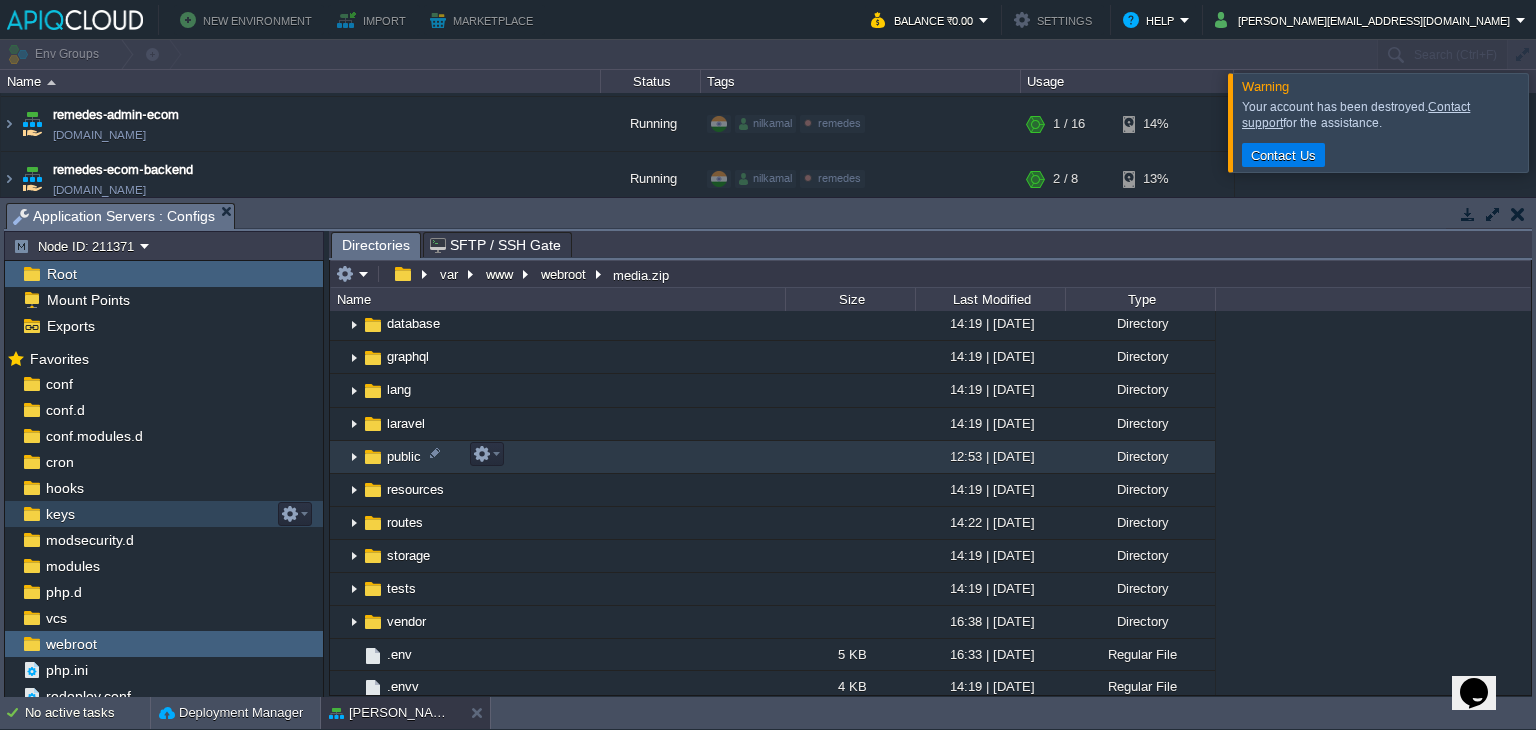 click on "public" at bounding box center (404, 456) 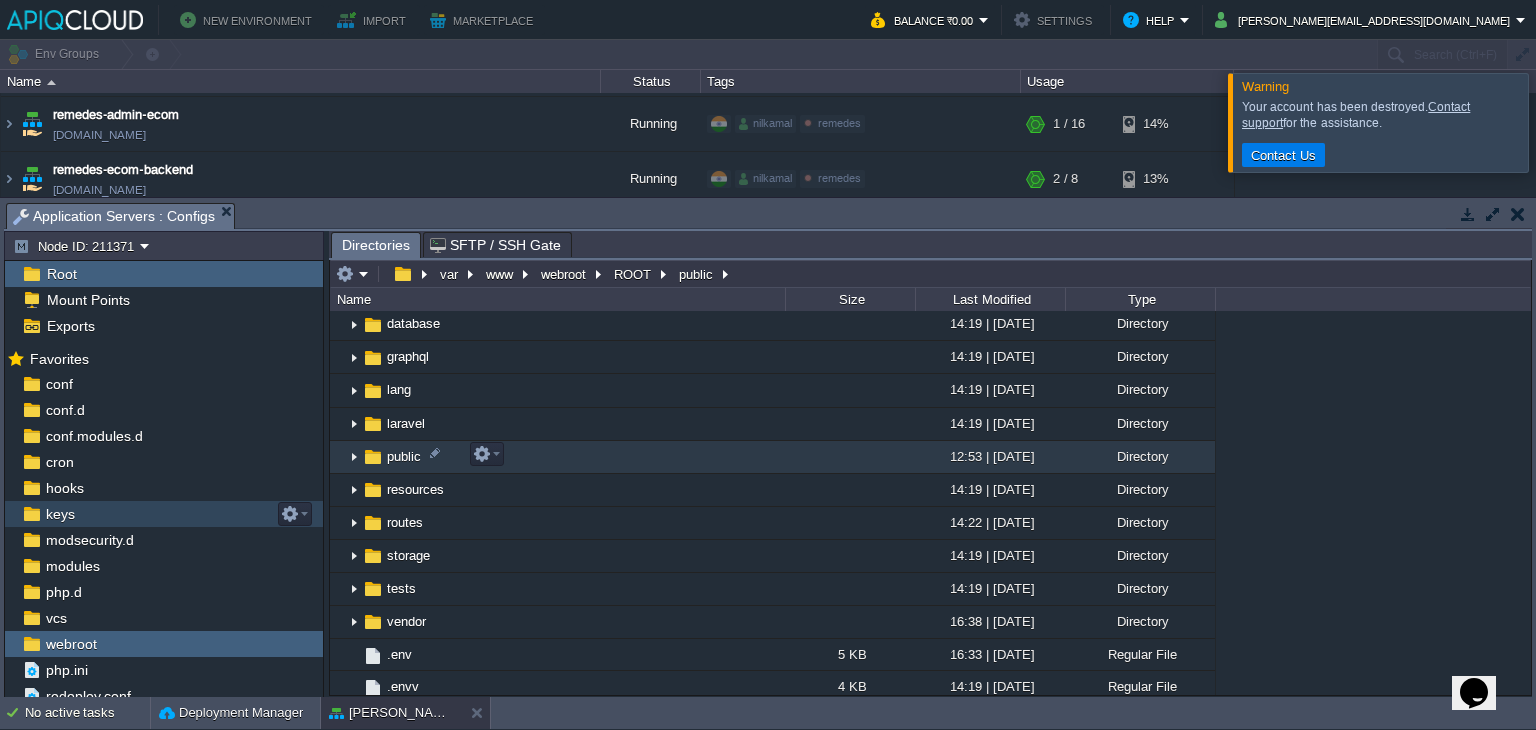 click at bounding box center (373, 457) 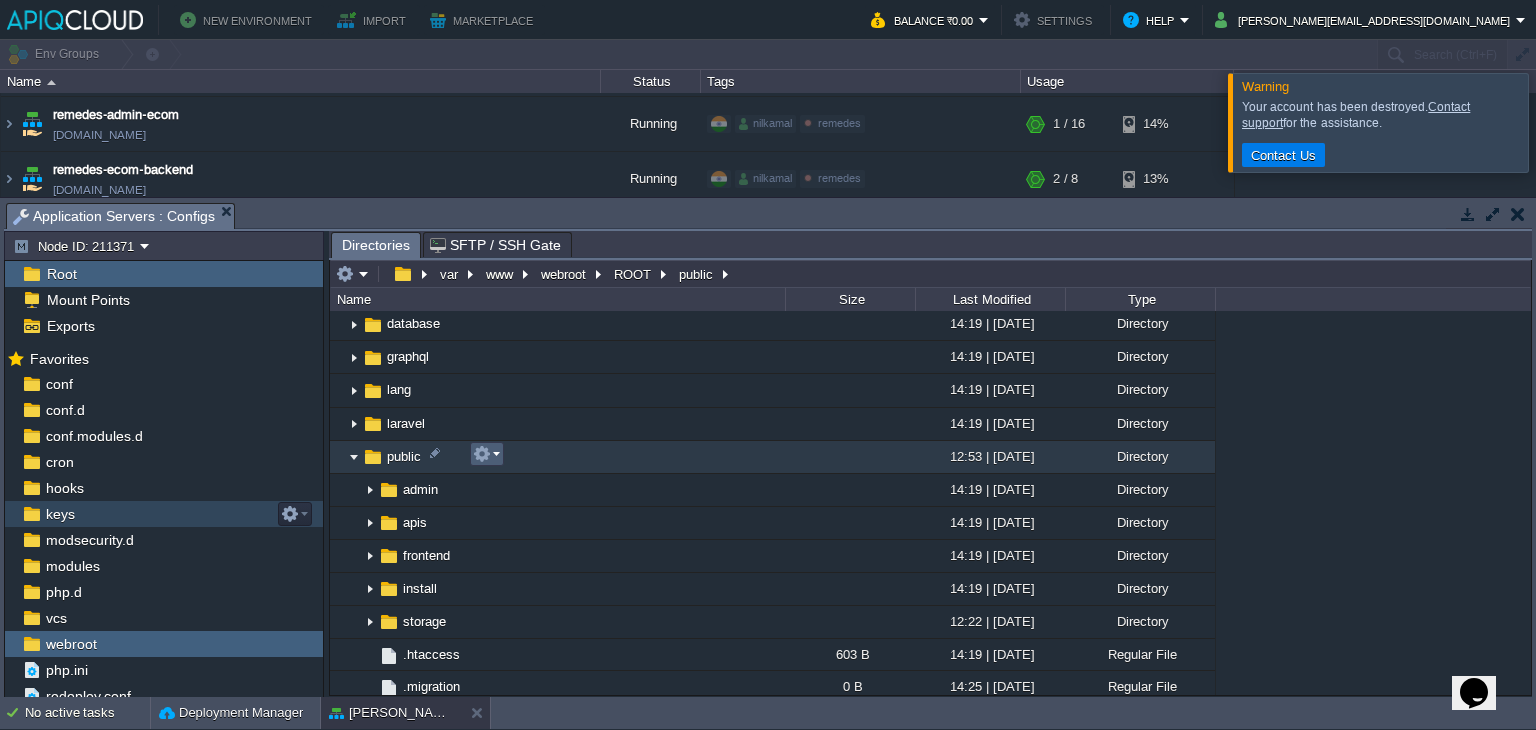 click at bounding box center [482, 454] 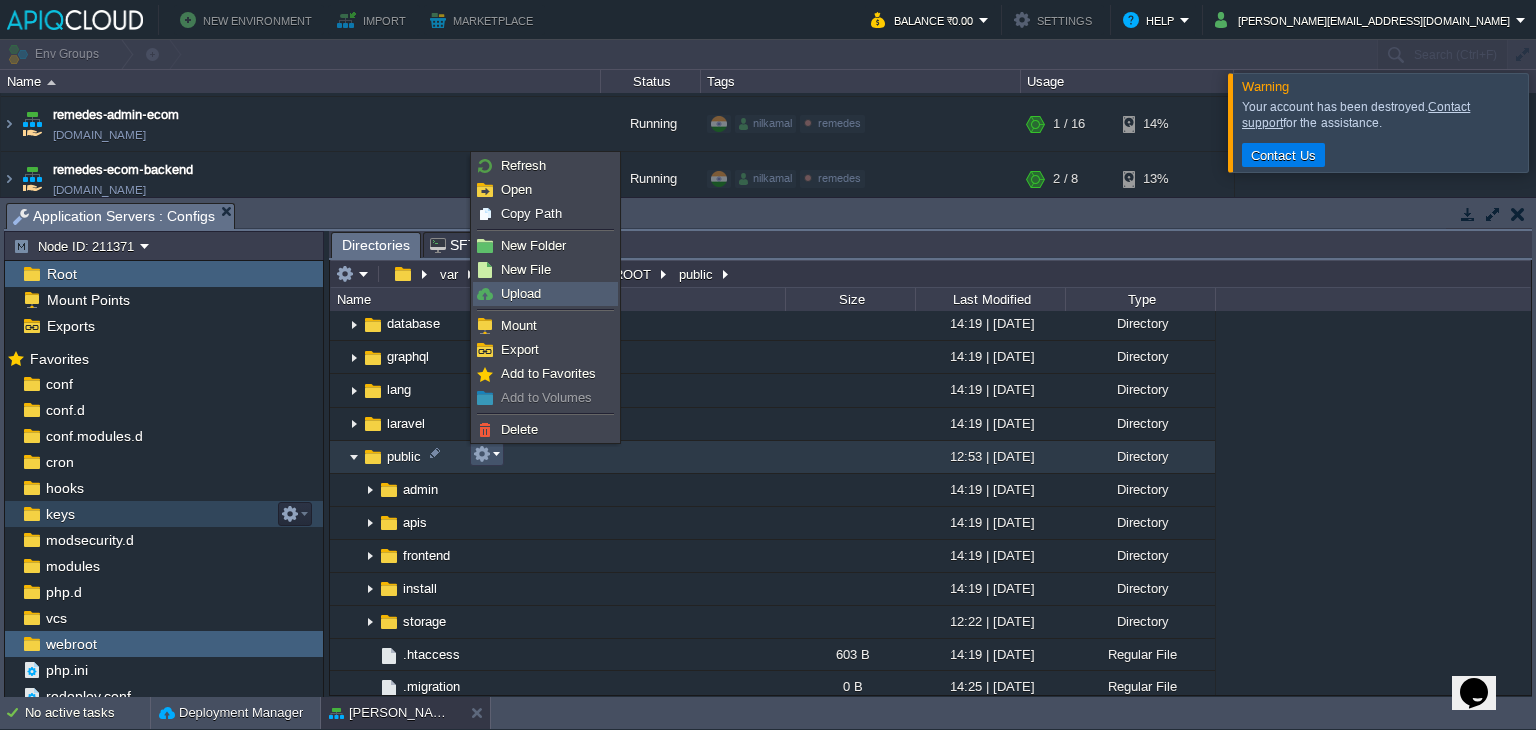 click on "Upload" at bounding box center (545, 294) 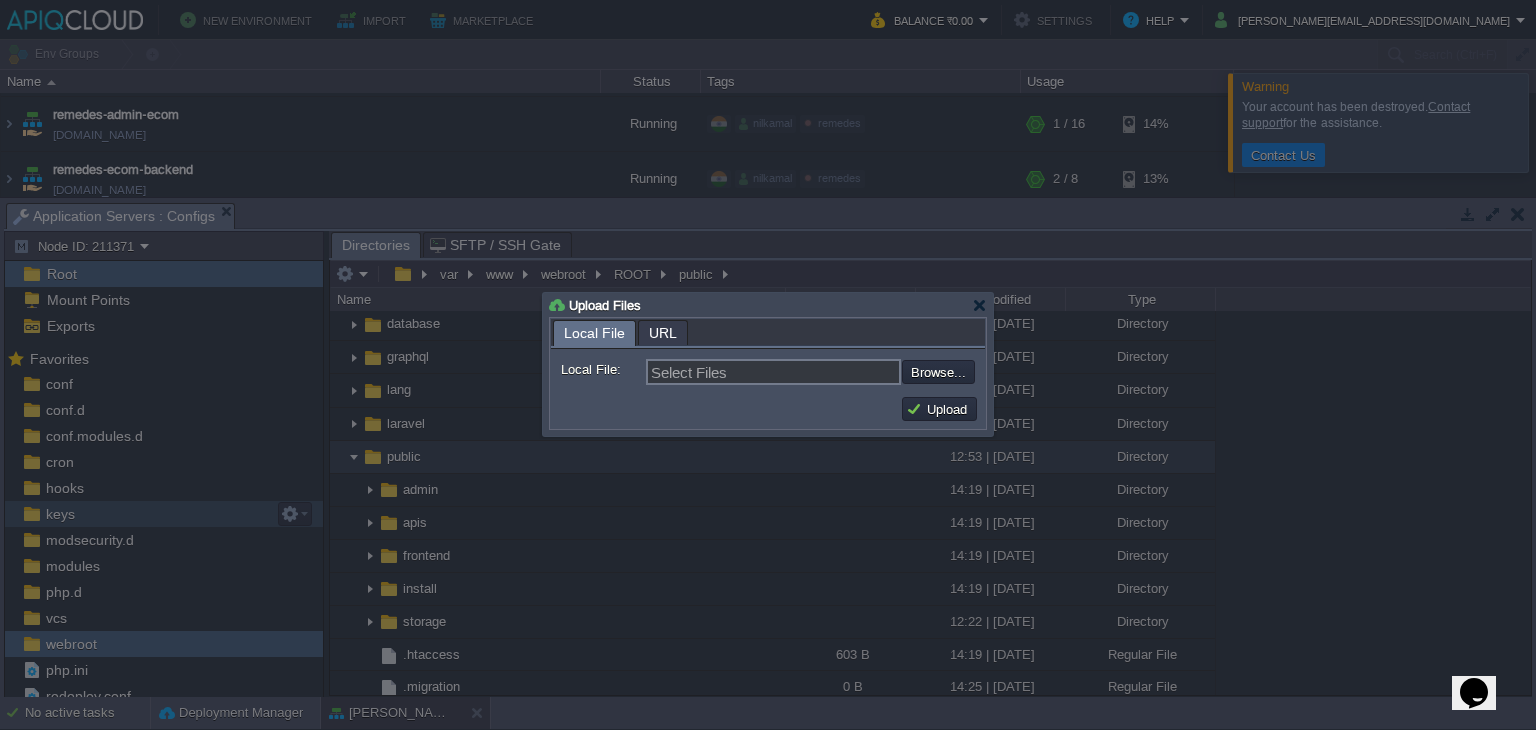 click on "URL" at bounding box center (663, 332) 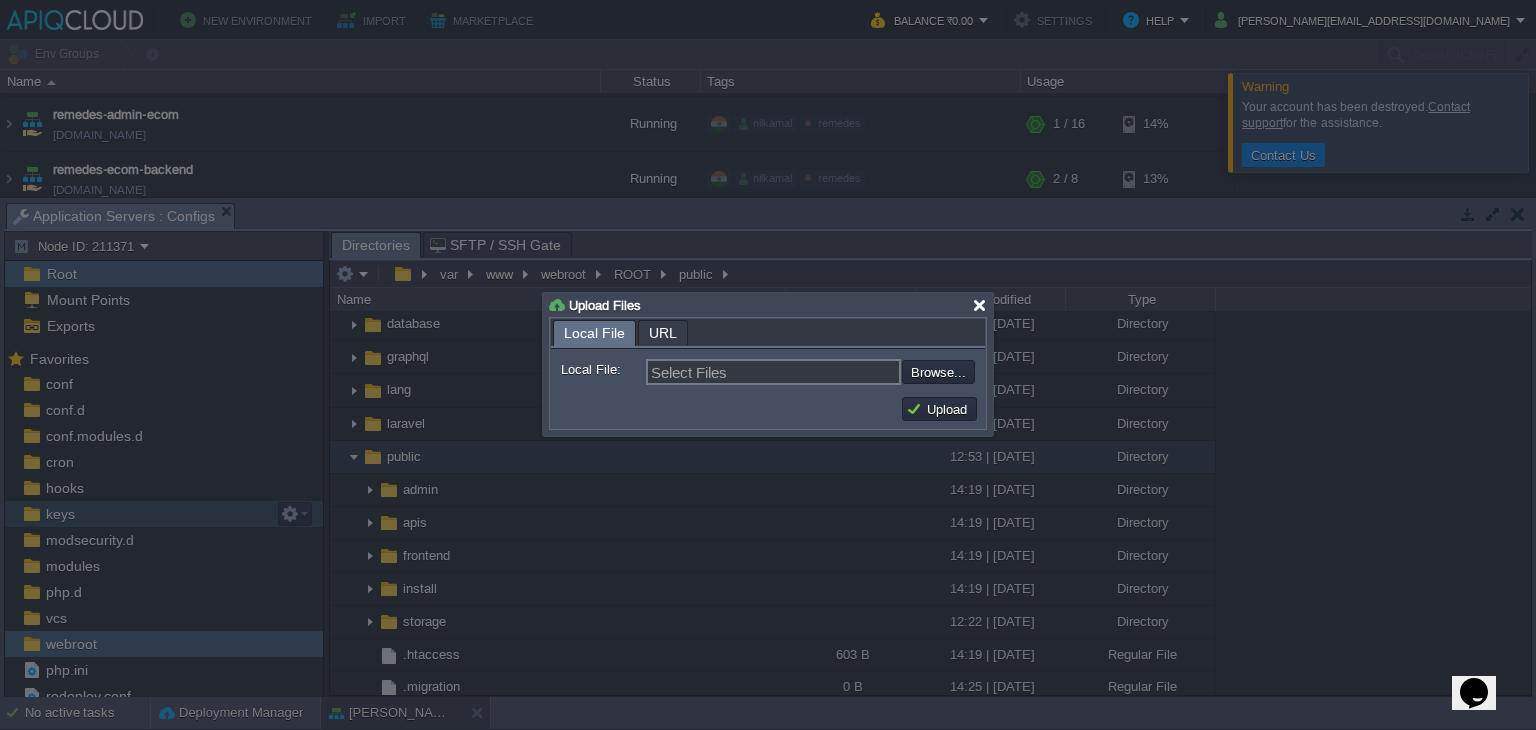 click at bounding box center (979, 305) 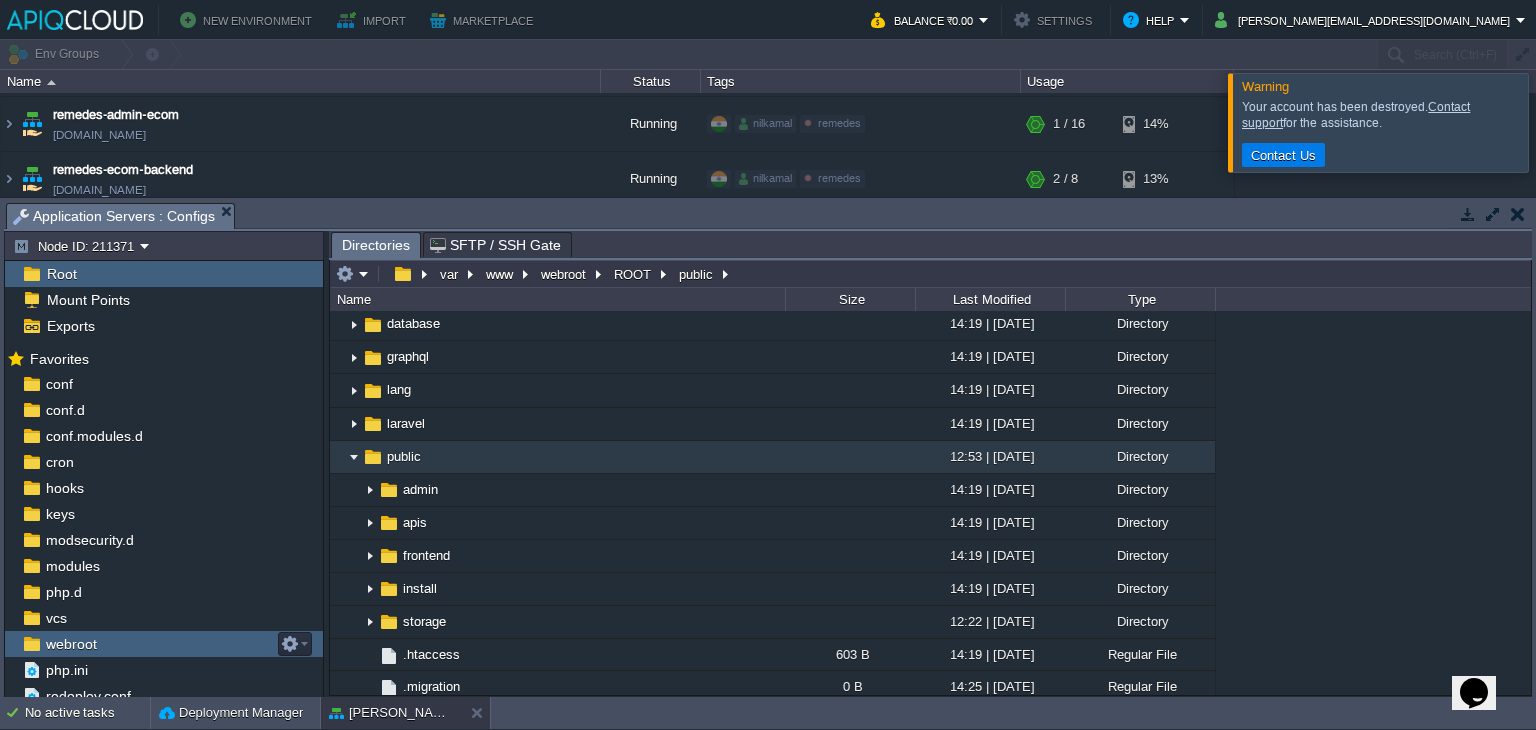 click on "webroot" at bounding box center [71, 644] 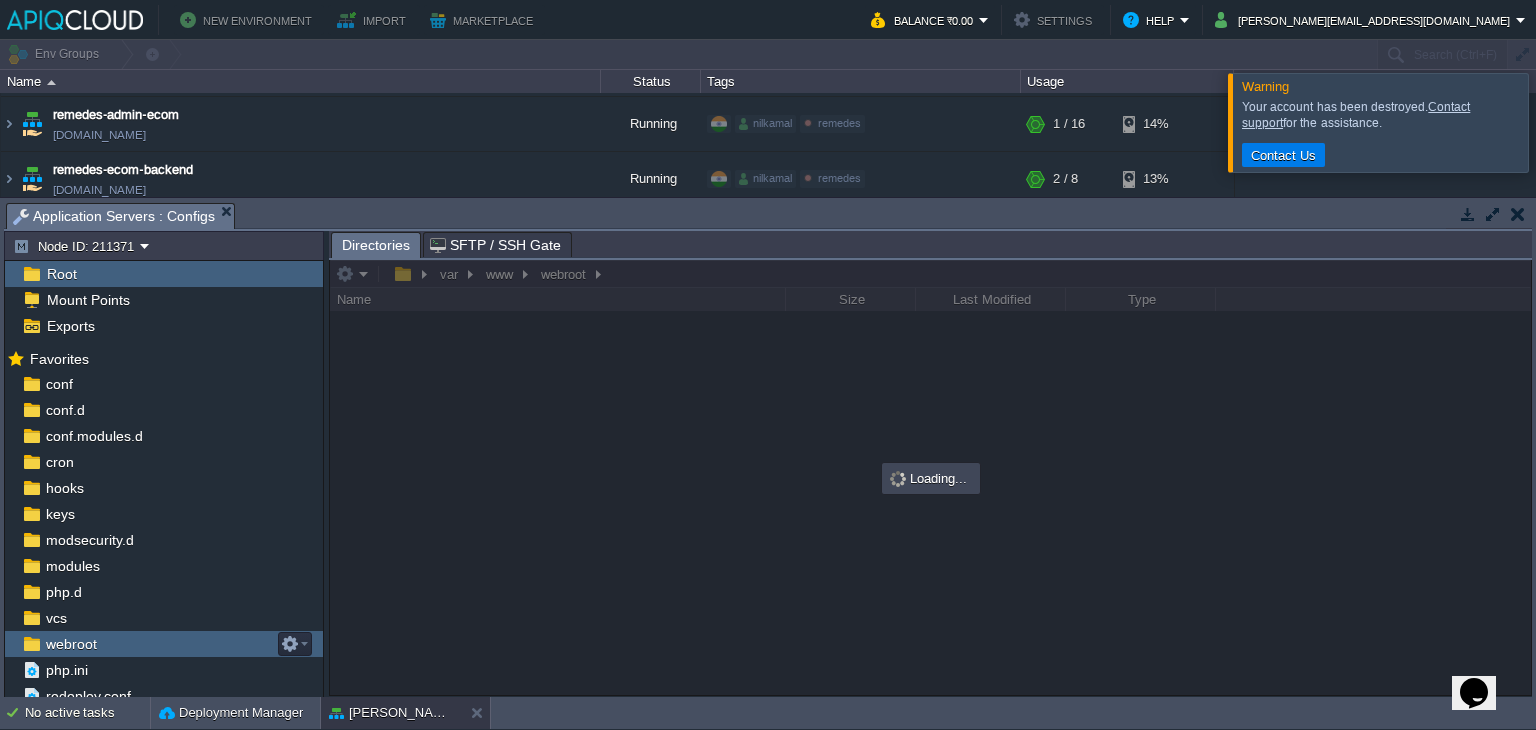 scroll, scrollTop: 0, scrollLeft: 0, axis: both 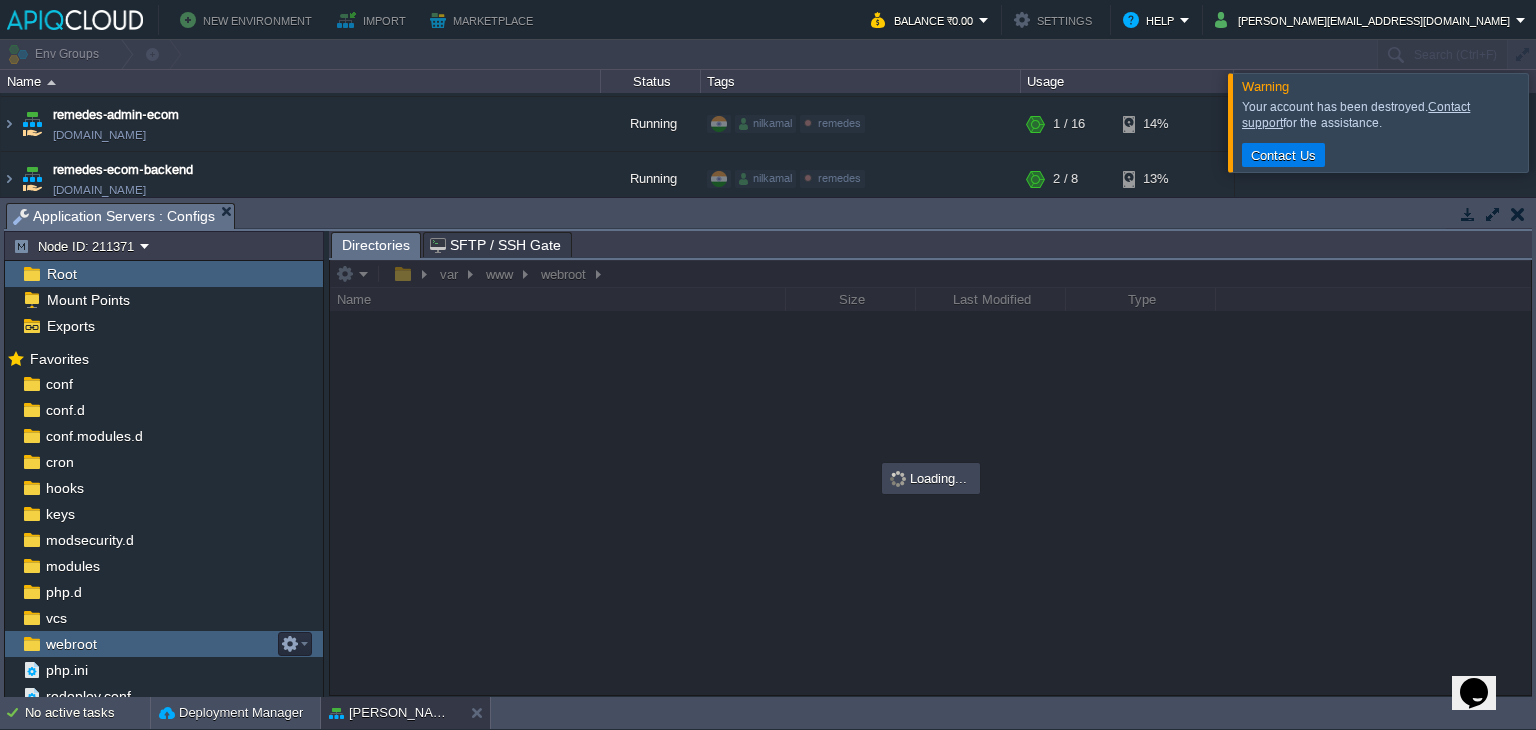 click on "webroot" at bounding box center (71, 644) 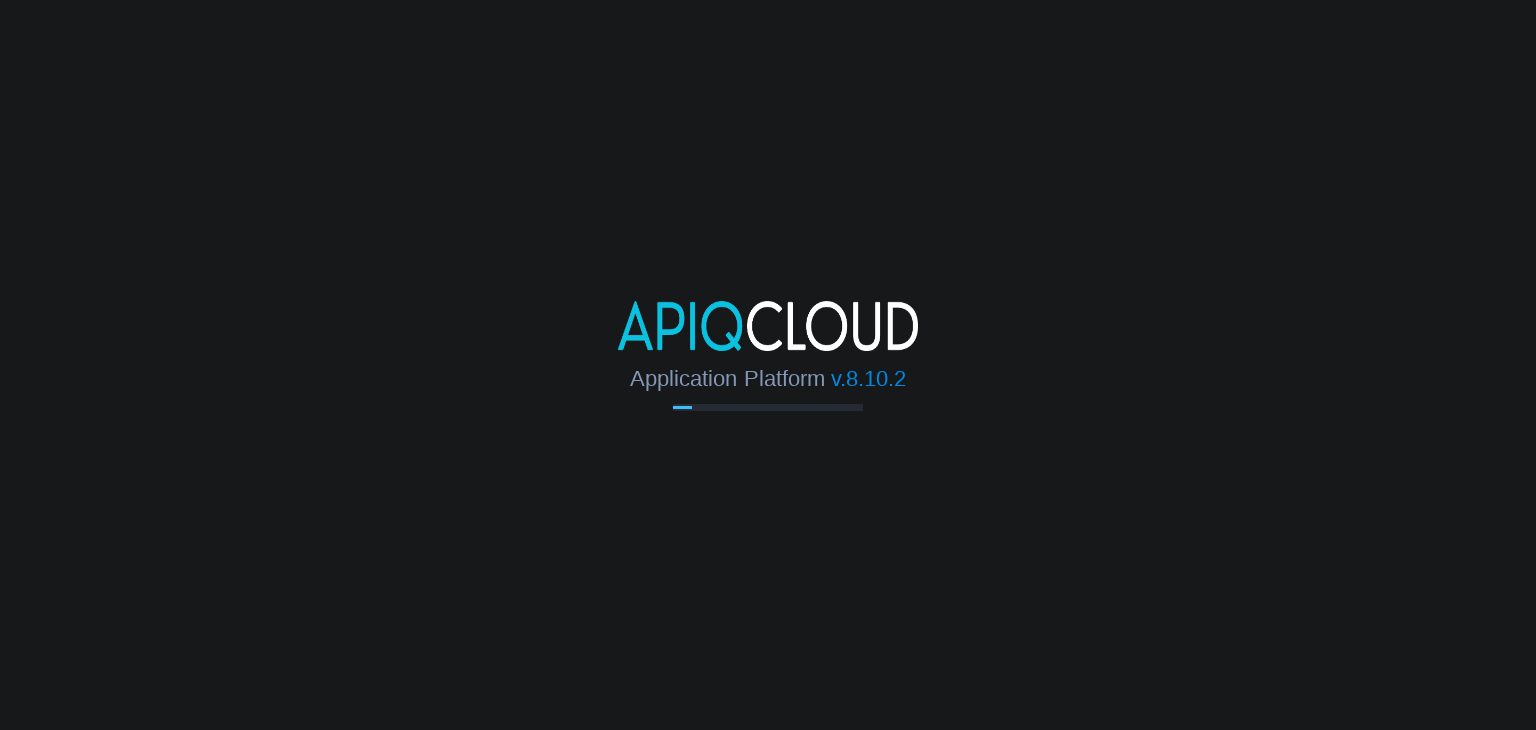 scroll, scrollTop: 0, scrollLeft: 0, axis: both 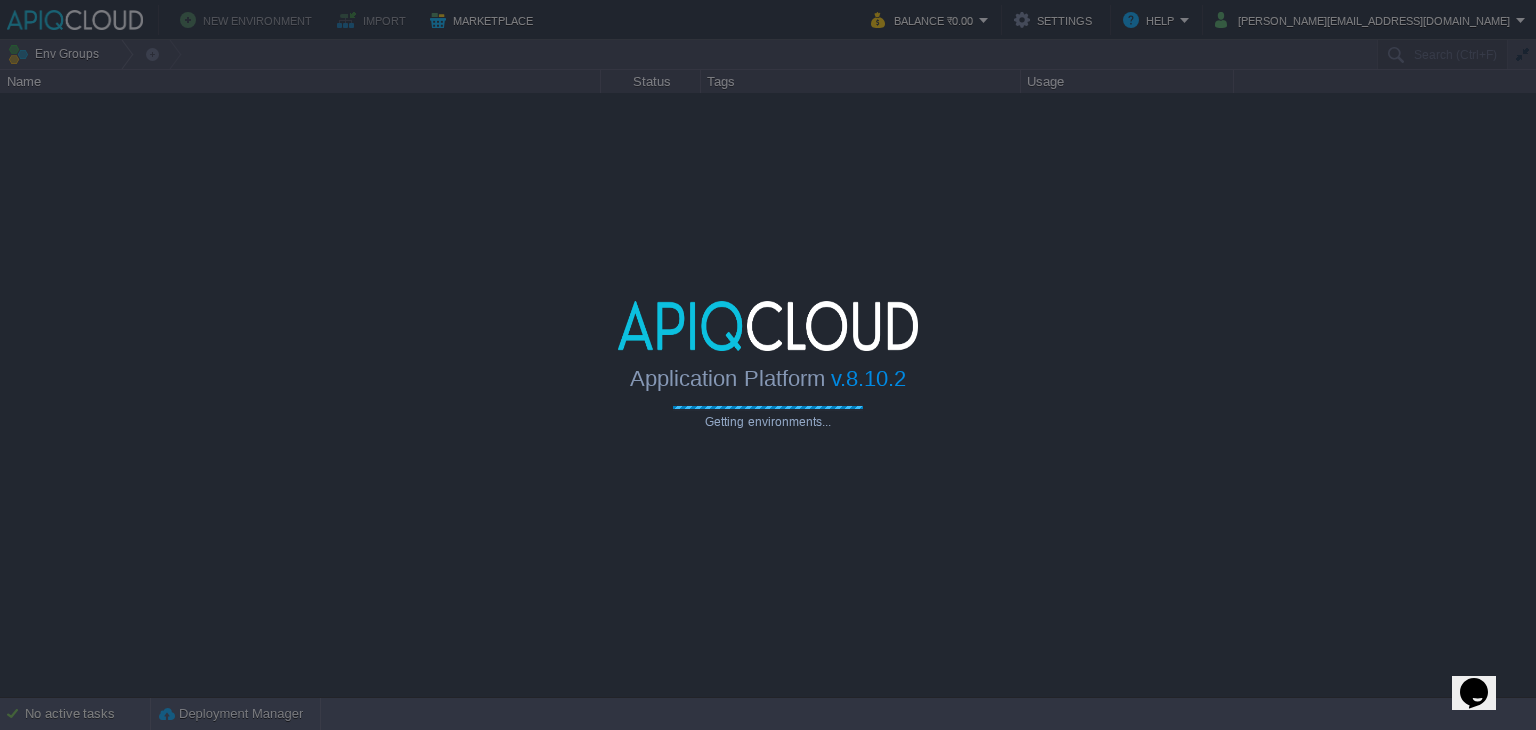 type on "Search (Ctrl+F)" 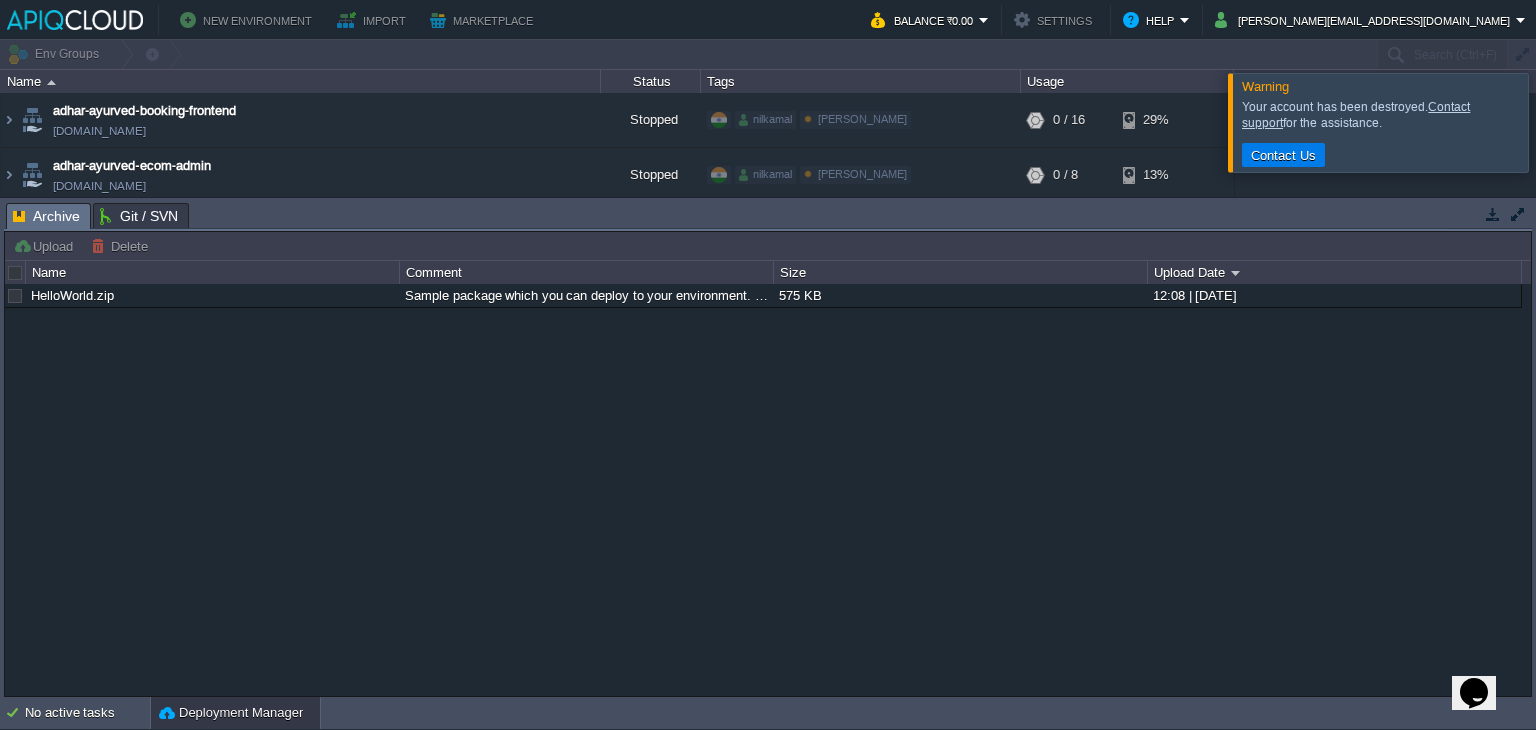 click at bounding box center [1493, 214] 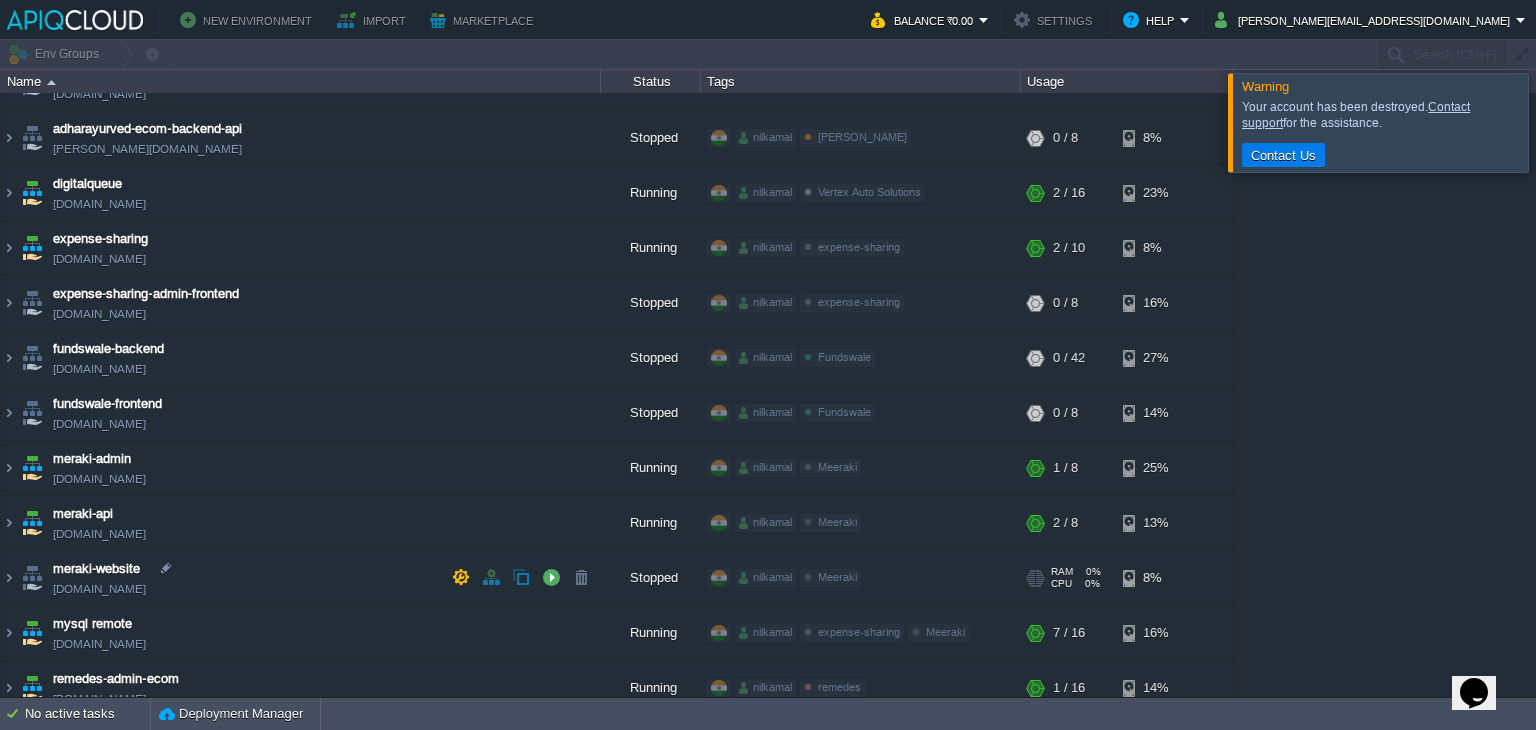scroll, scrollTop: 500, scrollLeft: 0, axis: vertical 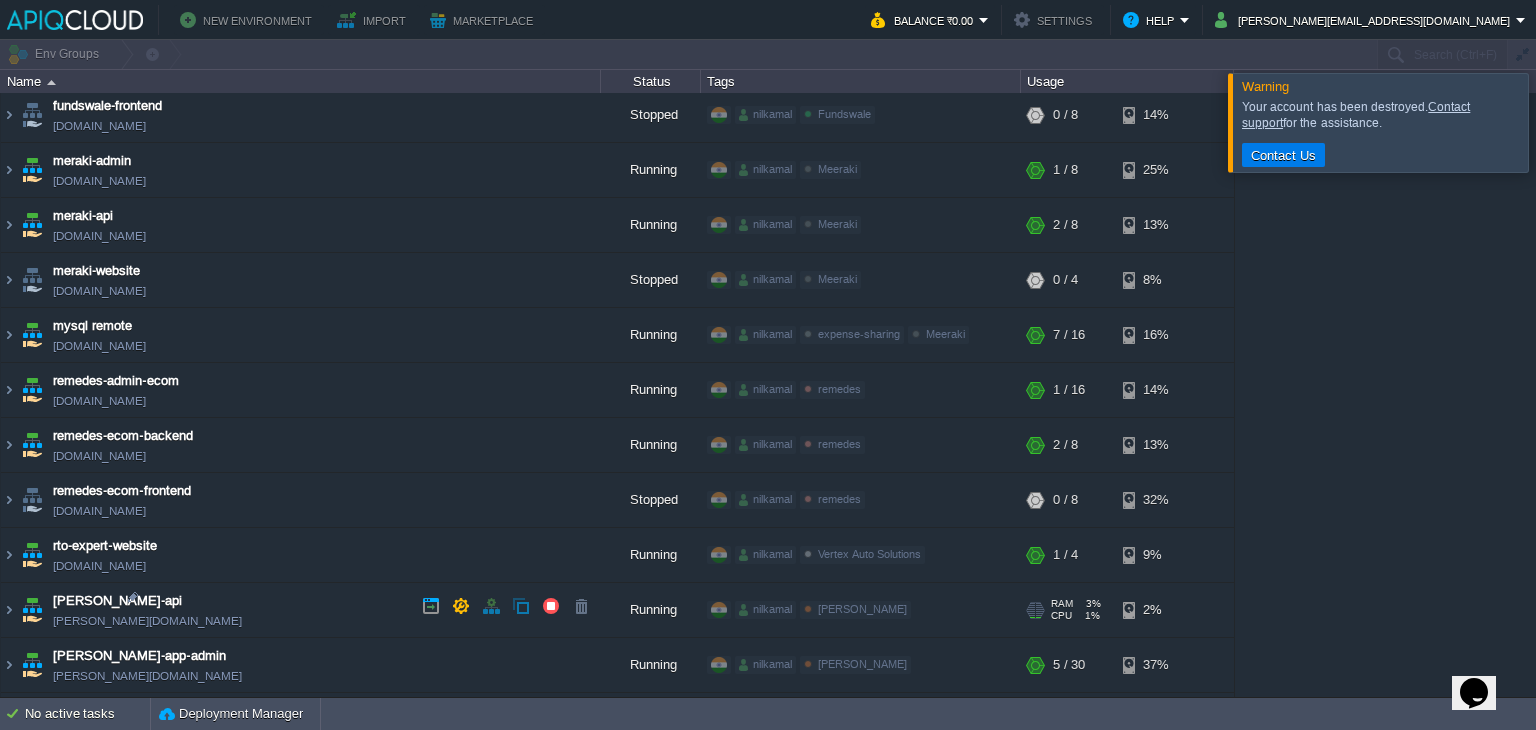 click on "[PERSON_NAME]-api [PERSON_NAME][DOMAIN_NAME]" at bounding box center [301, 610] 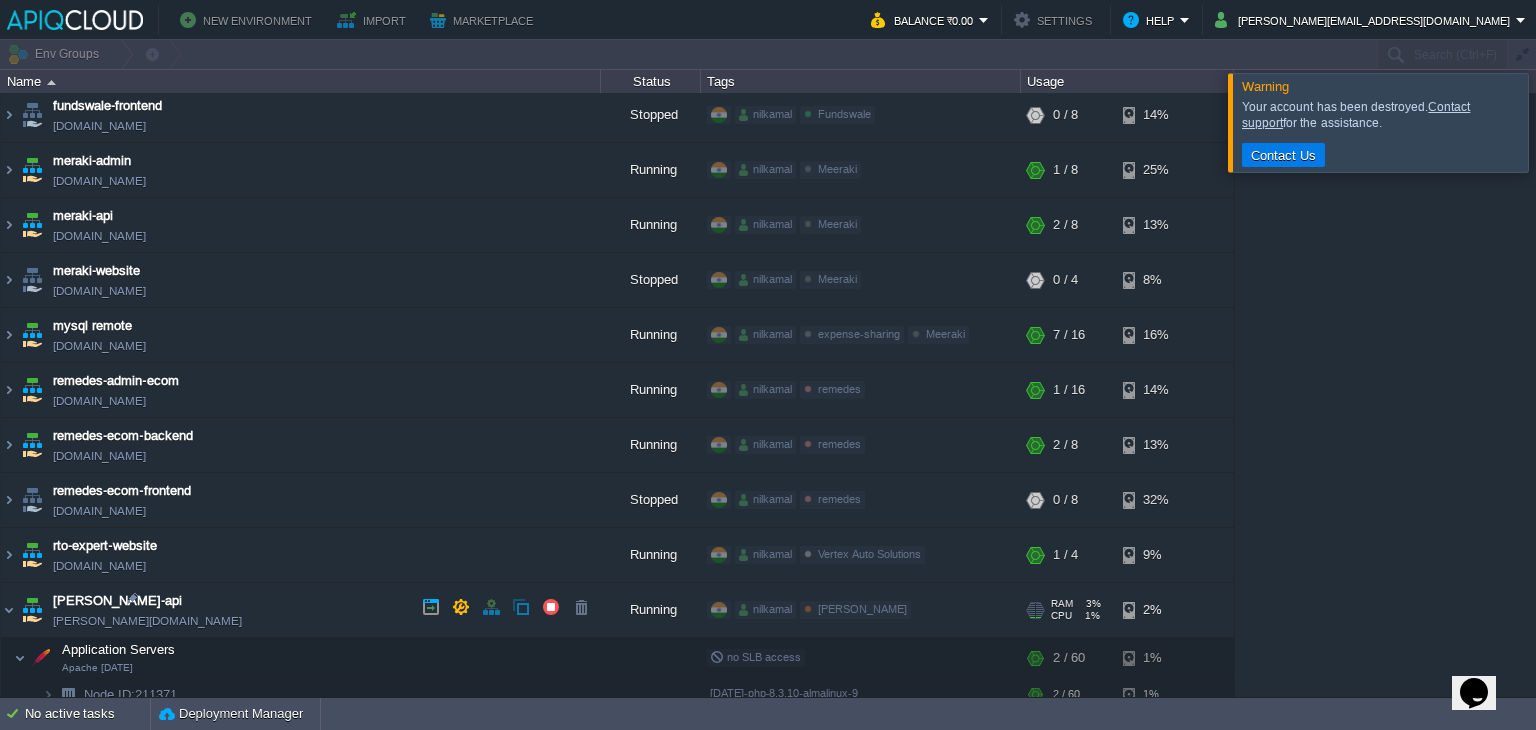 scroll, scrollTop: 700, scrollLeft: 0, axis: vertical 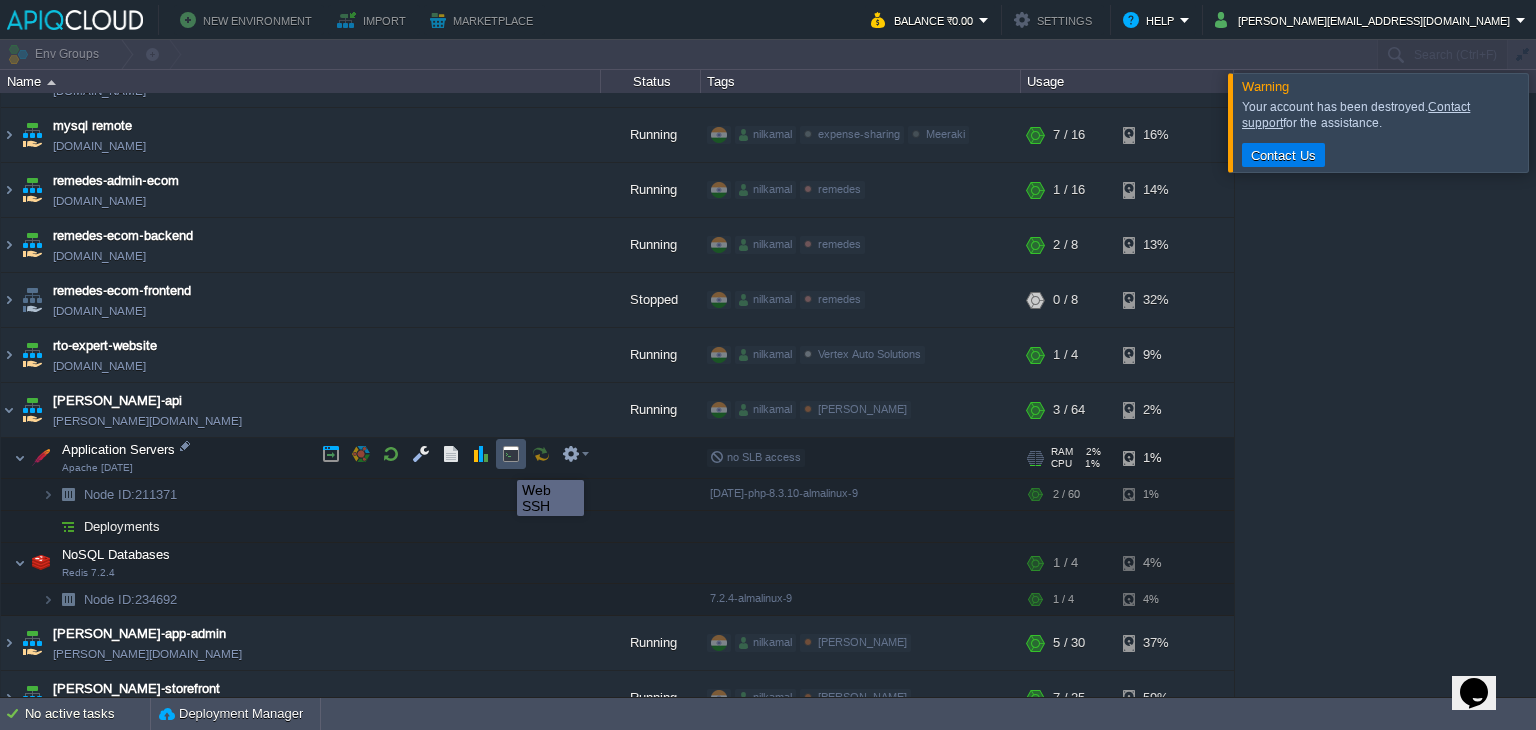 click at bounding box center [511, 454] 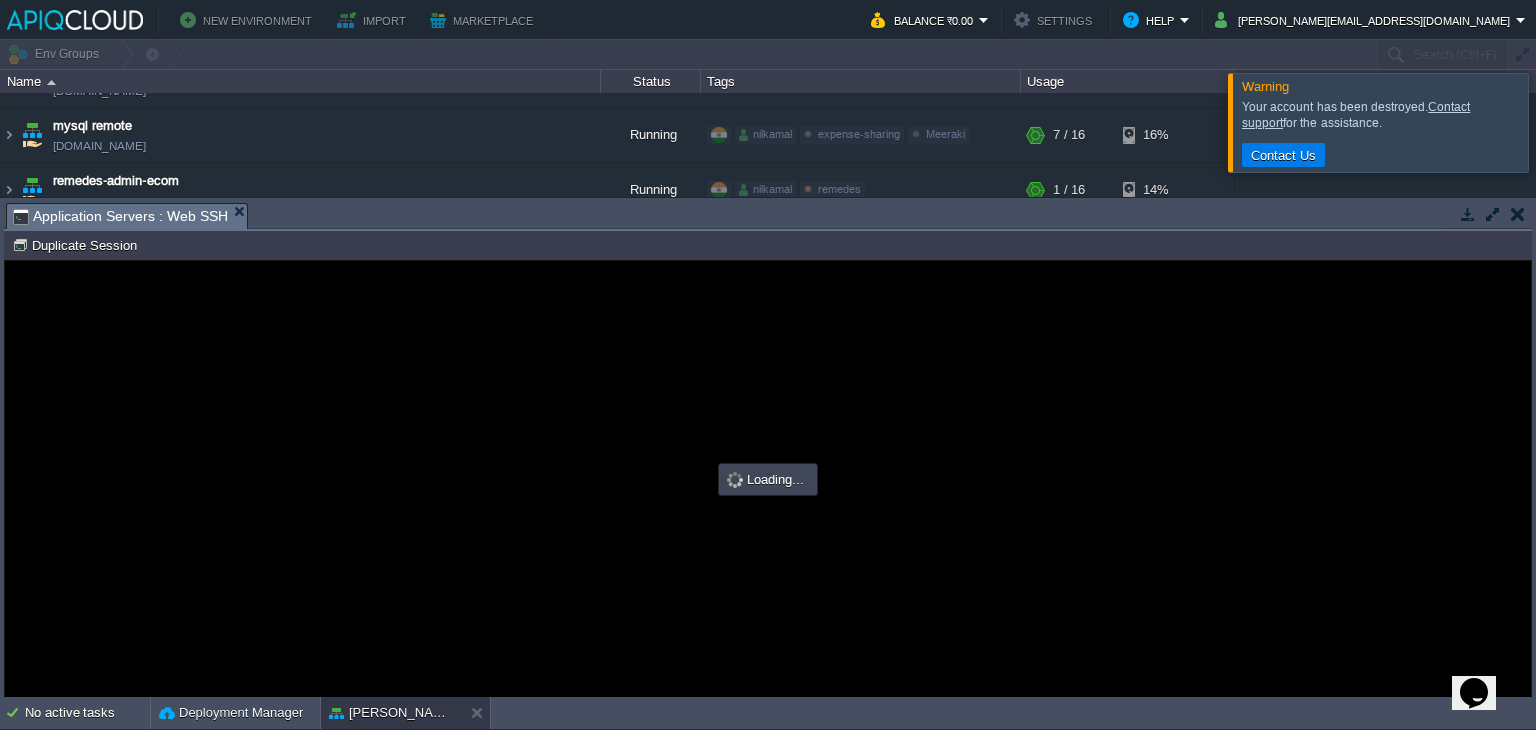 scroll, scrollTop: 0, scrollLeft: 0, axis: both 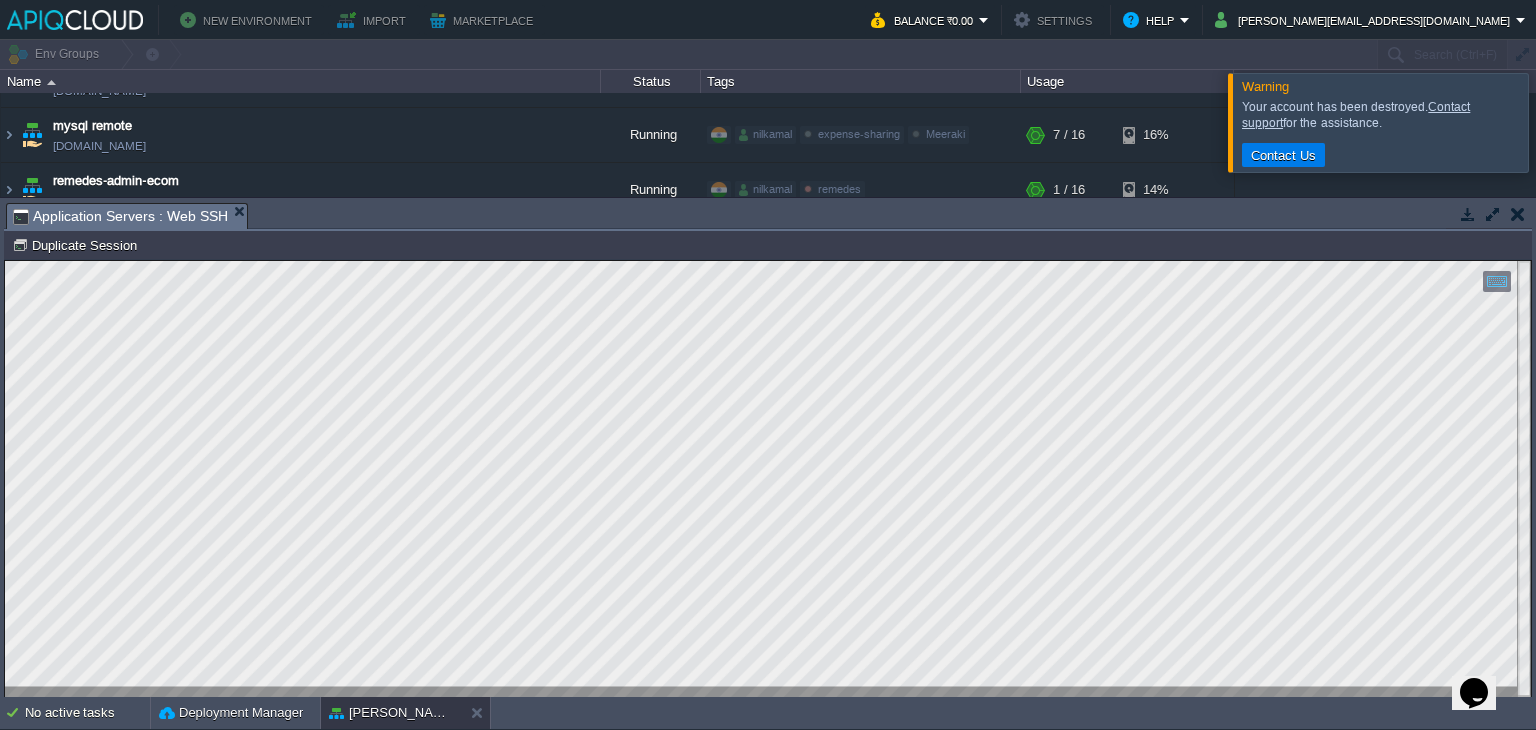 click on "Copy:                  Ctrl + Shift + C                                          Paste:                  Ctrl + V                                         Settings:                  Ctrl + Shift + Alt
0" at bounding box center (768, 261) 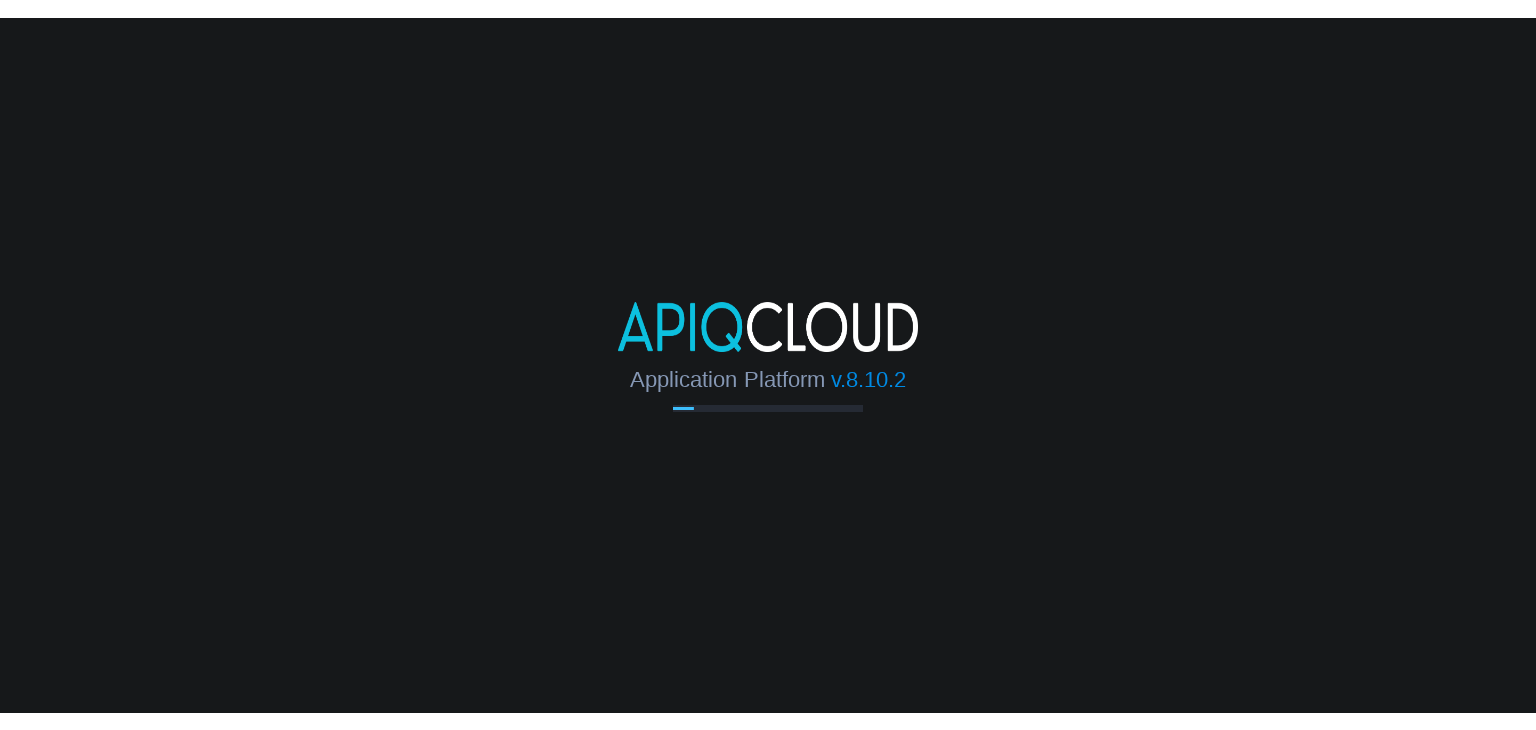 scroll, scrollTop: 0, scrollLeft: 0, axis: both 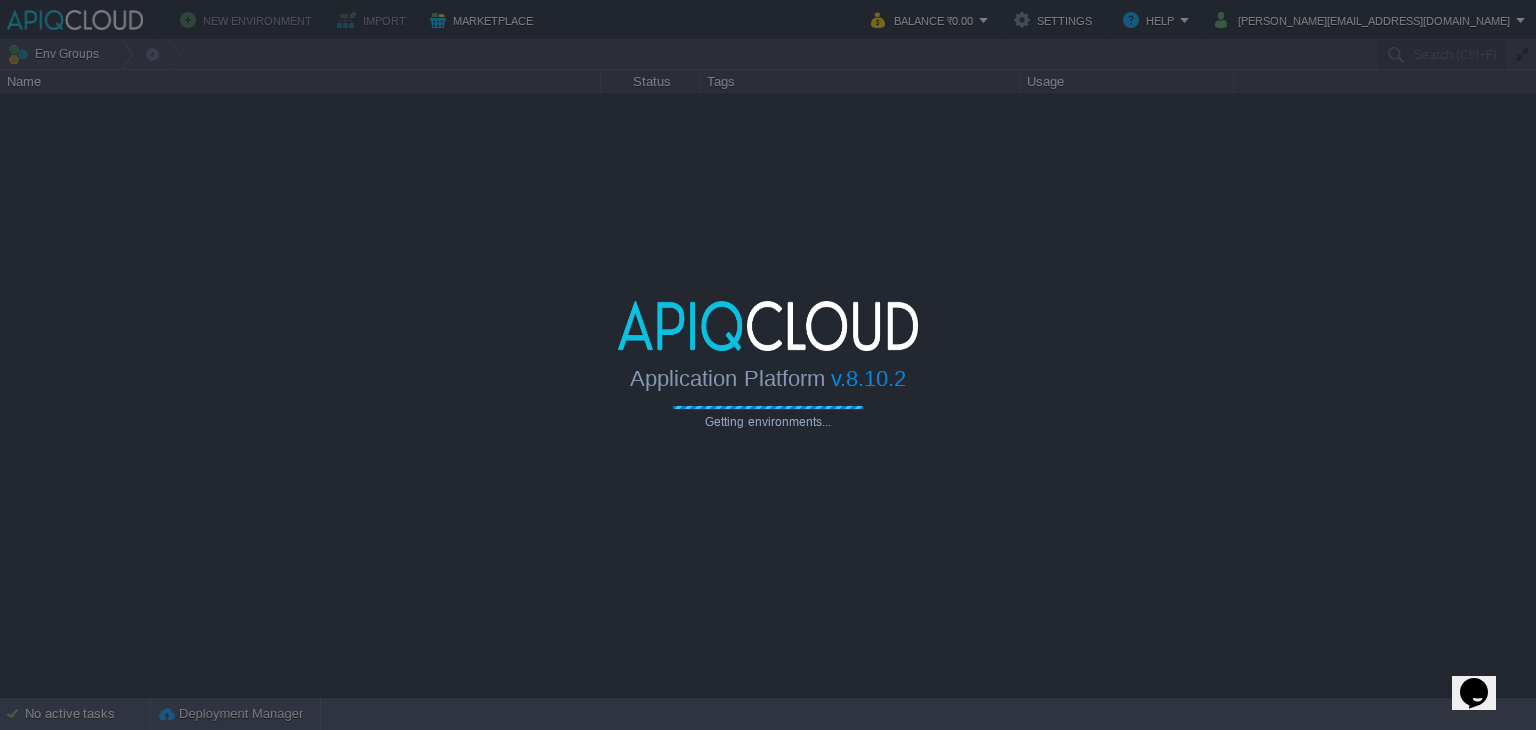 type on "Search (Ctrl+F)" 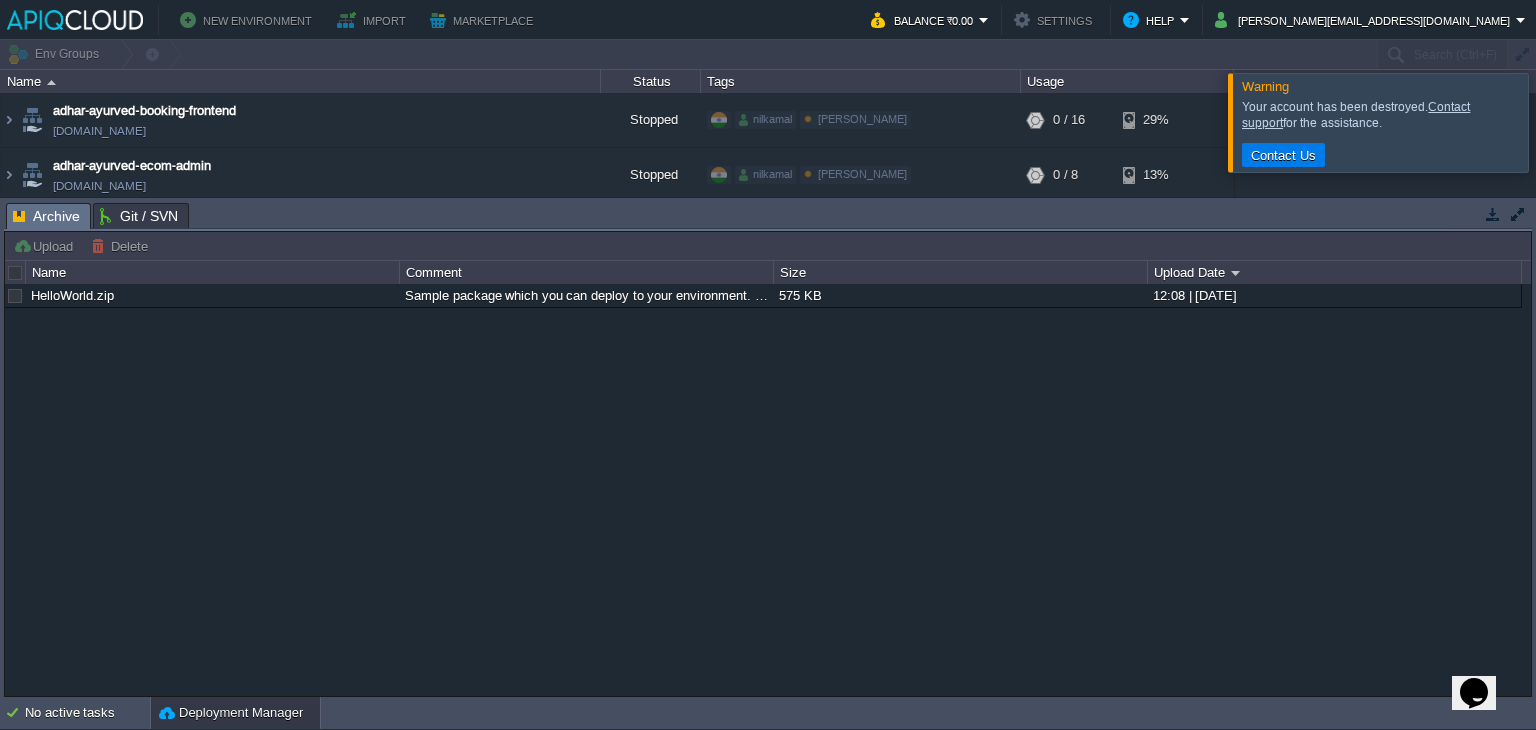 click at bounding box center [1493, 214] 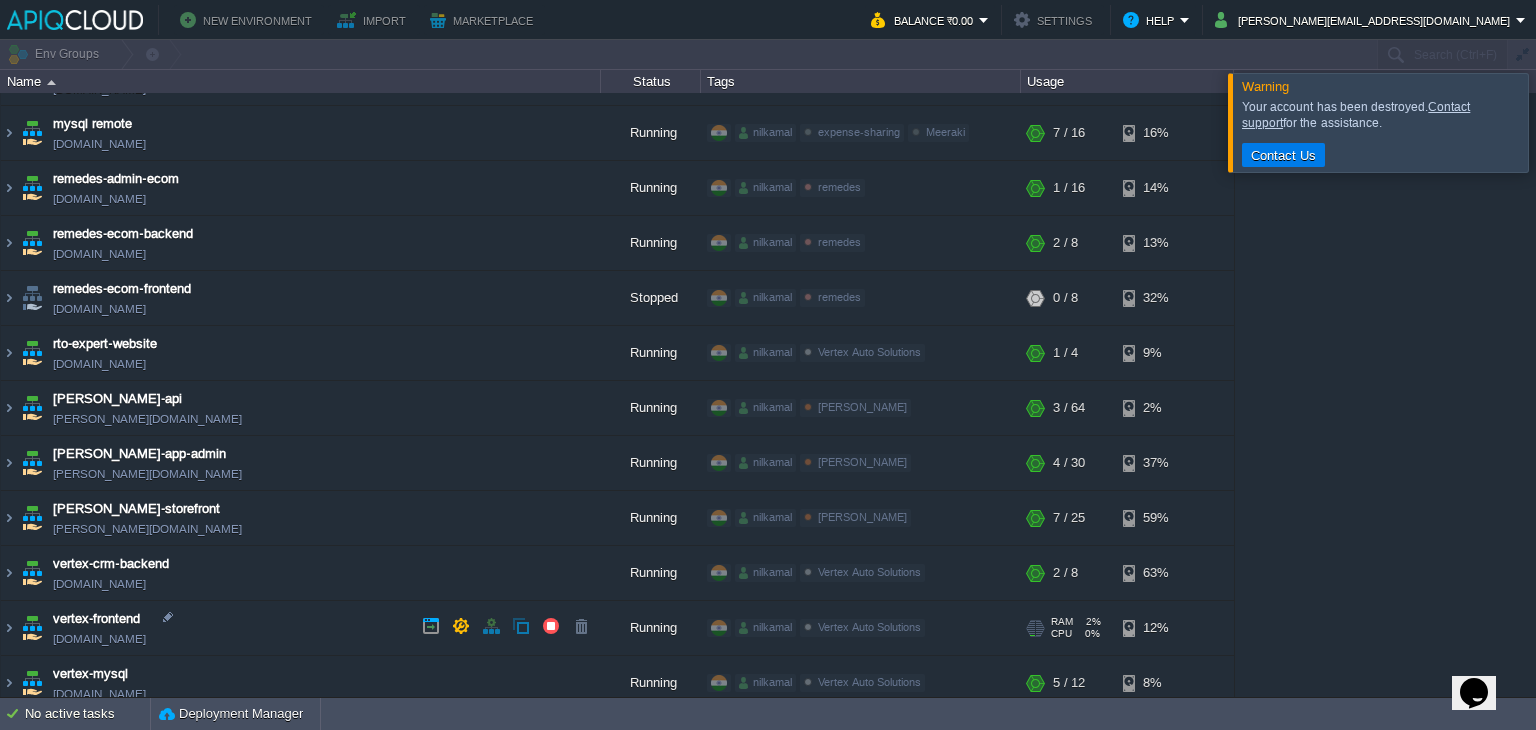 scroll, scrollTop: 766, scrollLeft: 0, axis: vertical 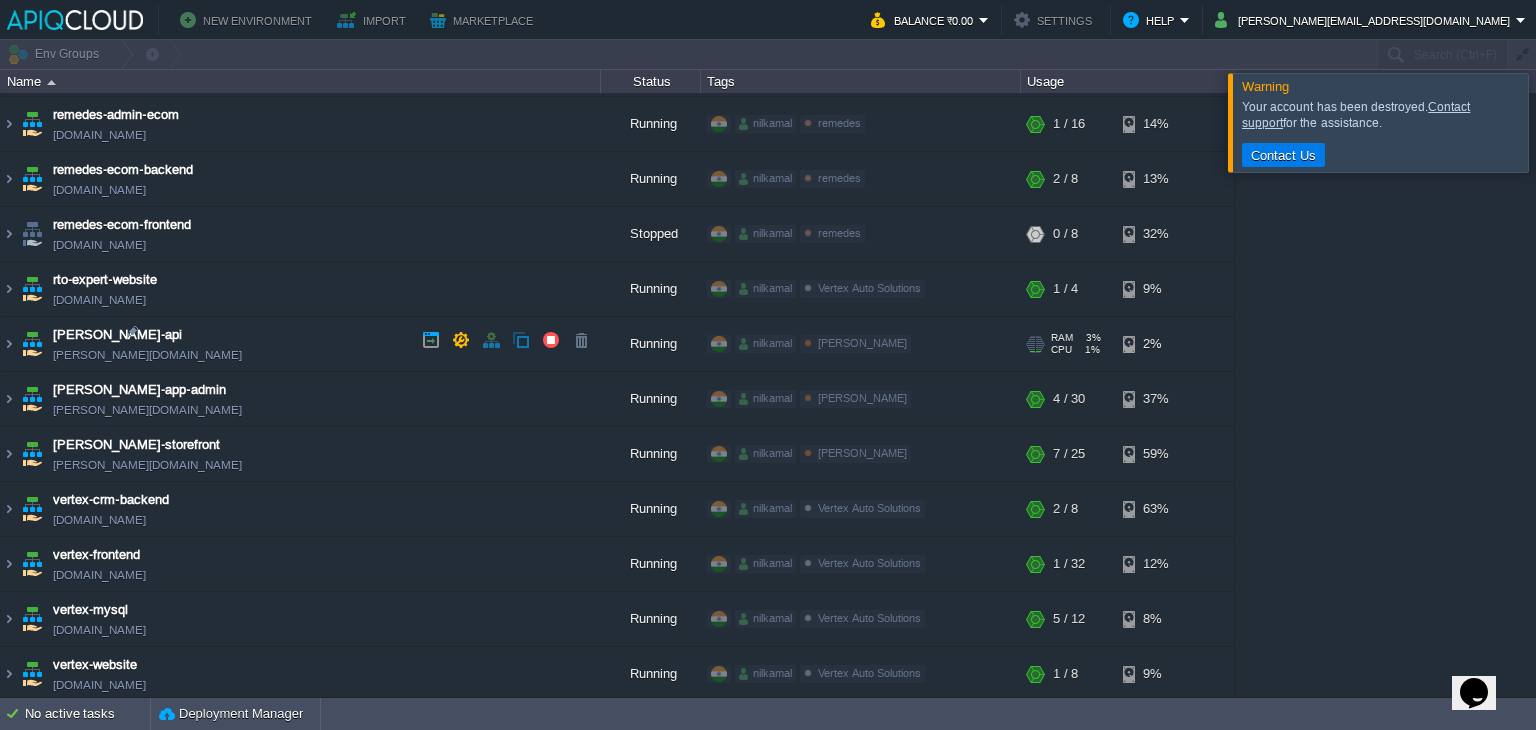 click on "[PERSON_NAME]-api [PERSON_NAME][DOMAIN_NAME]" at bounding box center [301, 344] 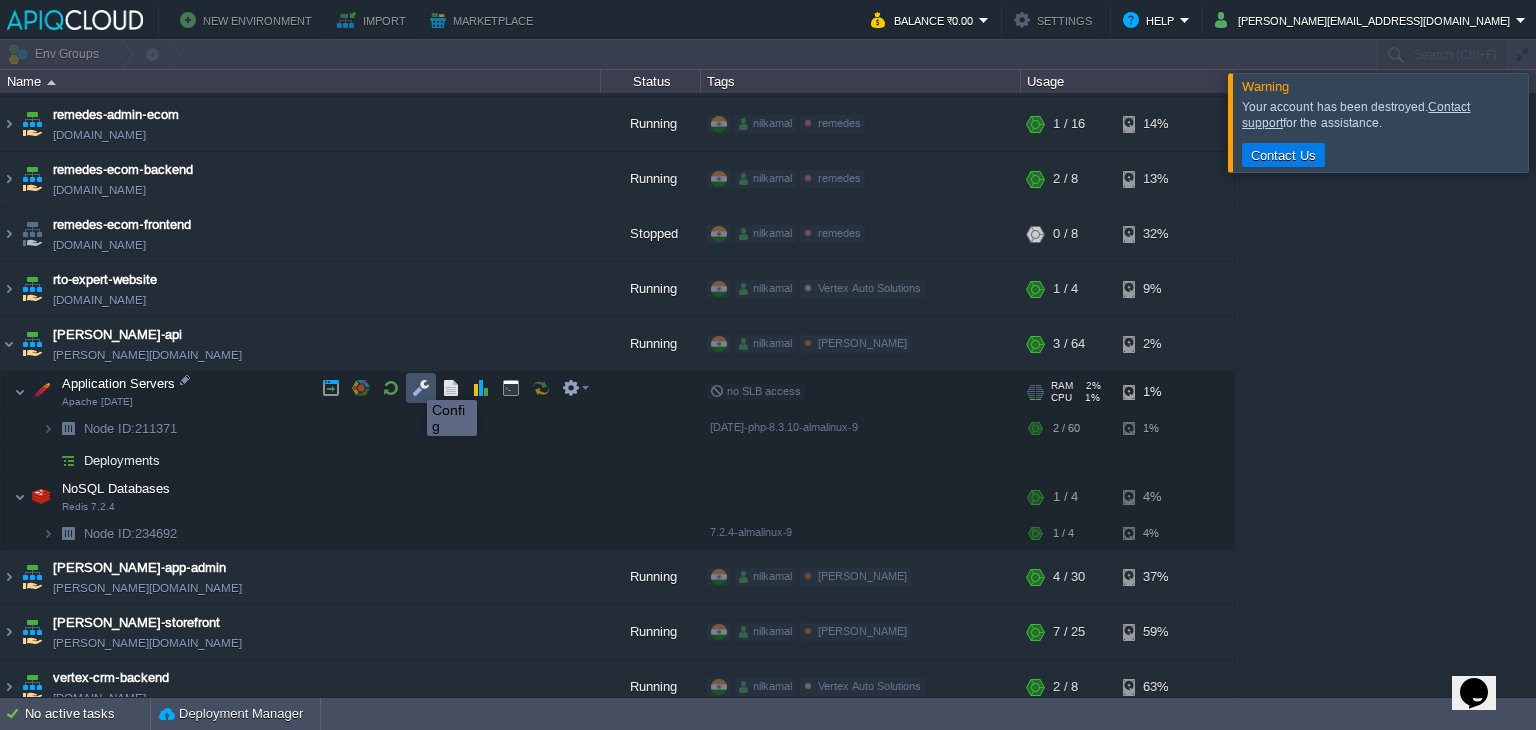 click at bounding box center [421, 388] 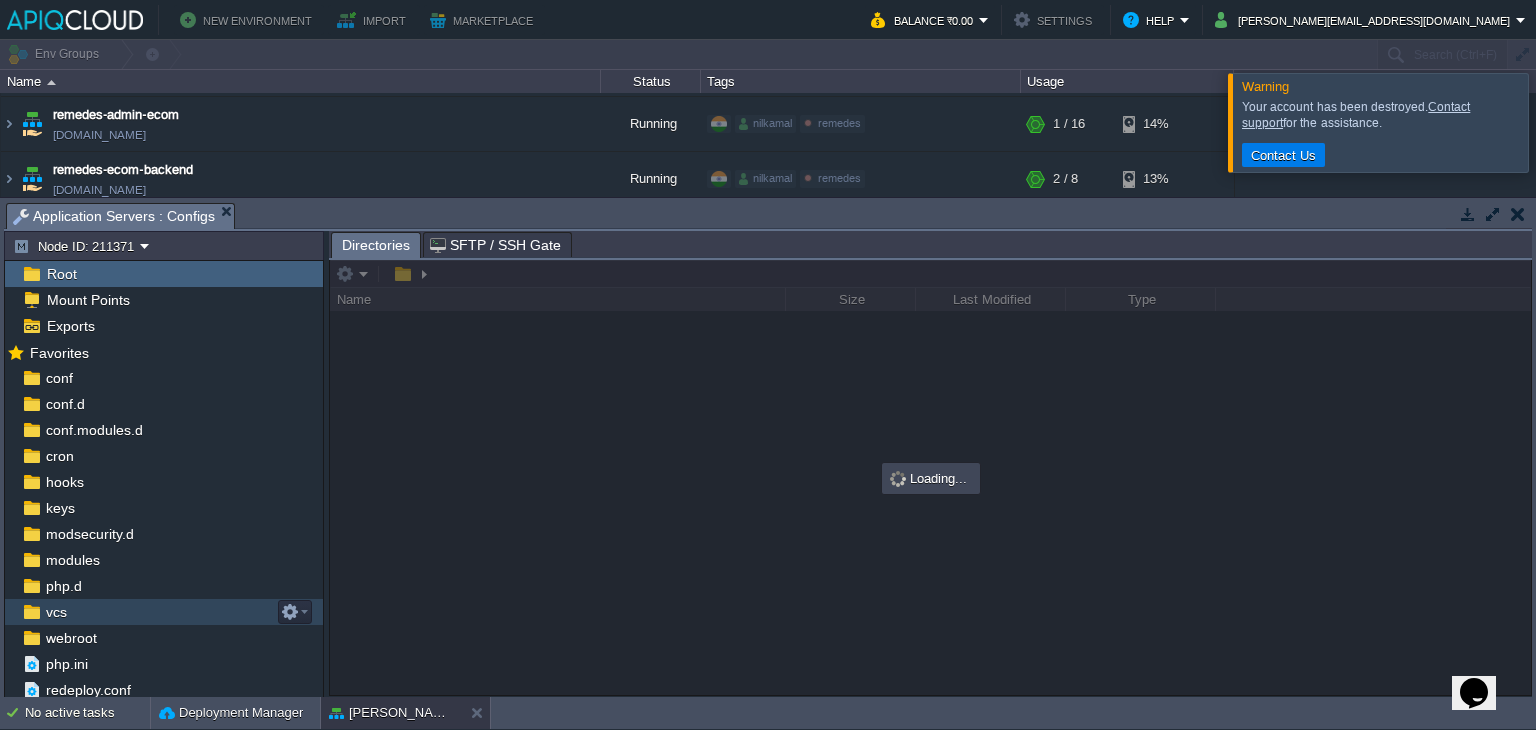 scroll, scrollTop: 8, scrollLeft: 0, axis: vertical 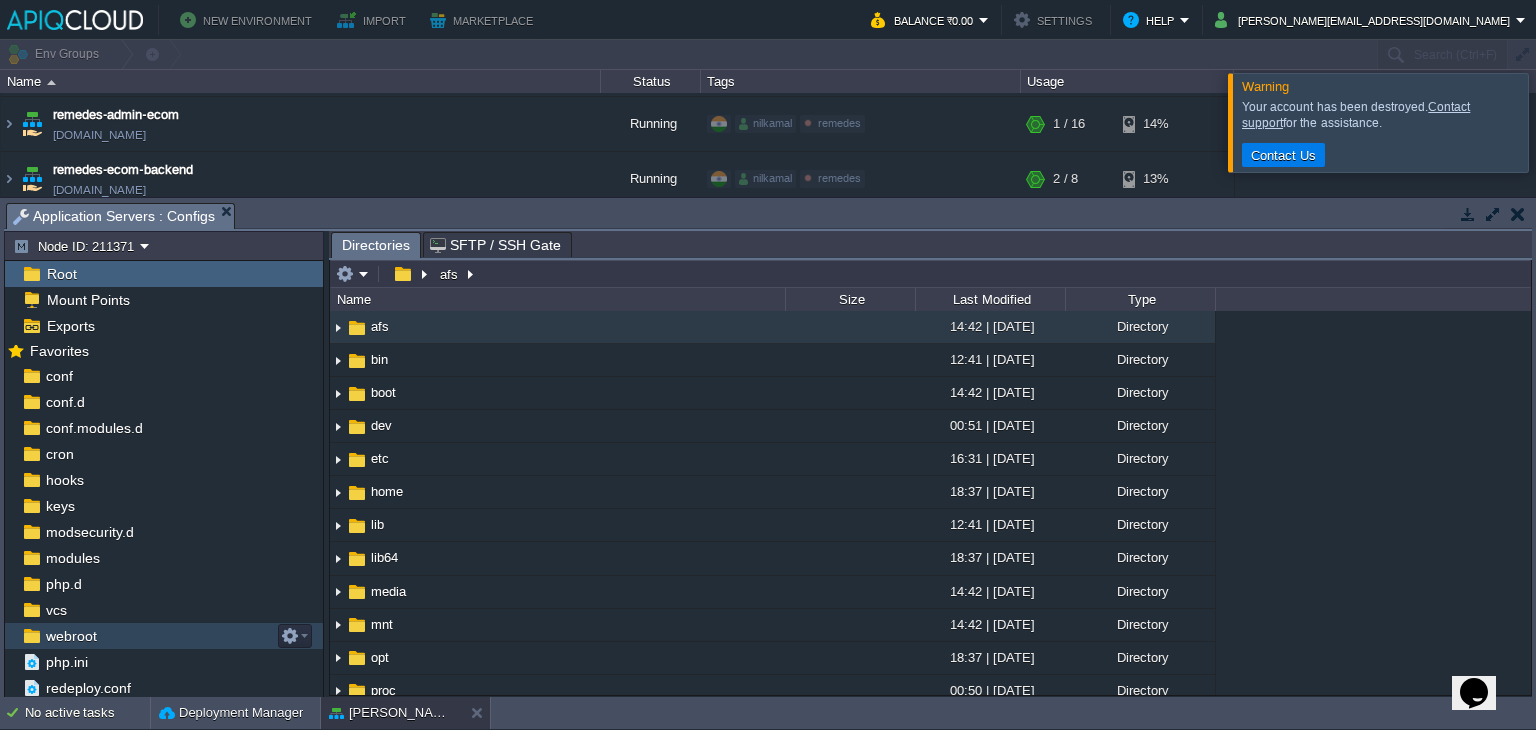 click on "webroot" at bounding box center [164, 636] 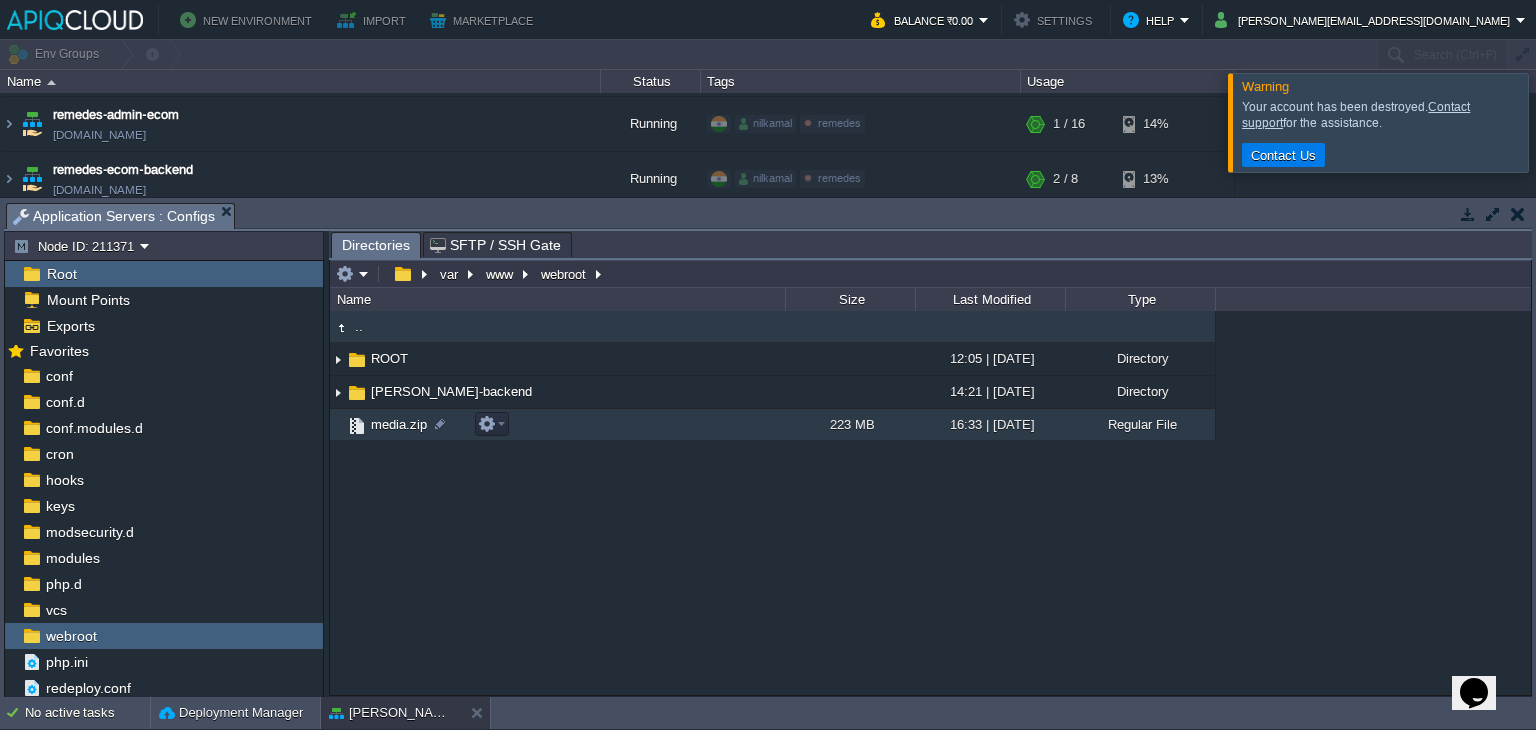 drag, startPoint x: 415, startPoint y: 416, endPoint x: 408, endPoint y: 435, distance: 20.248457 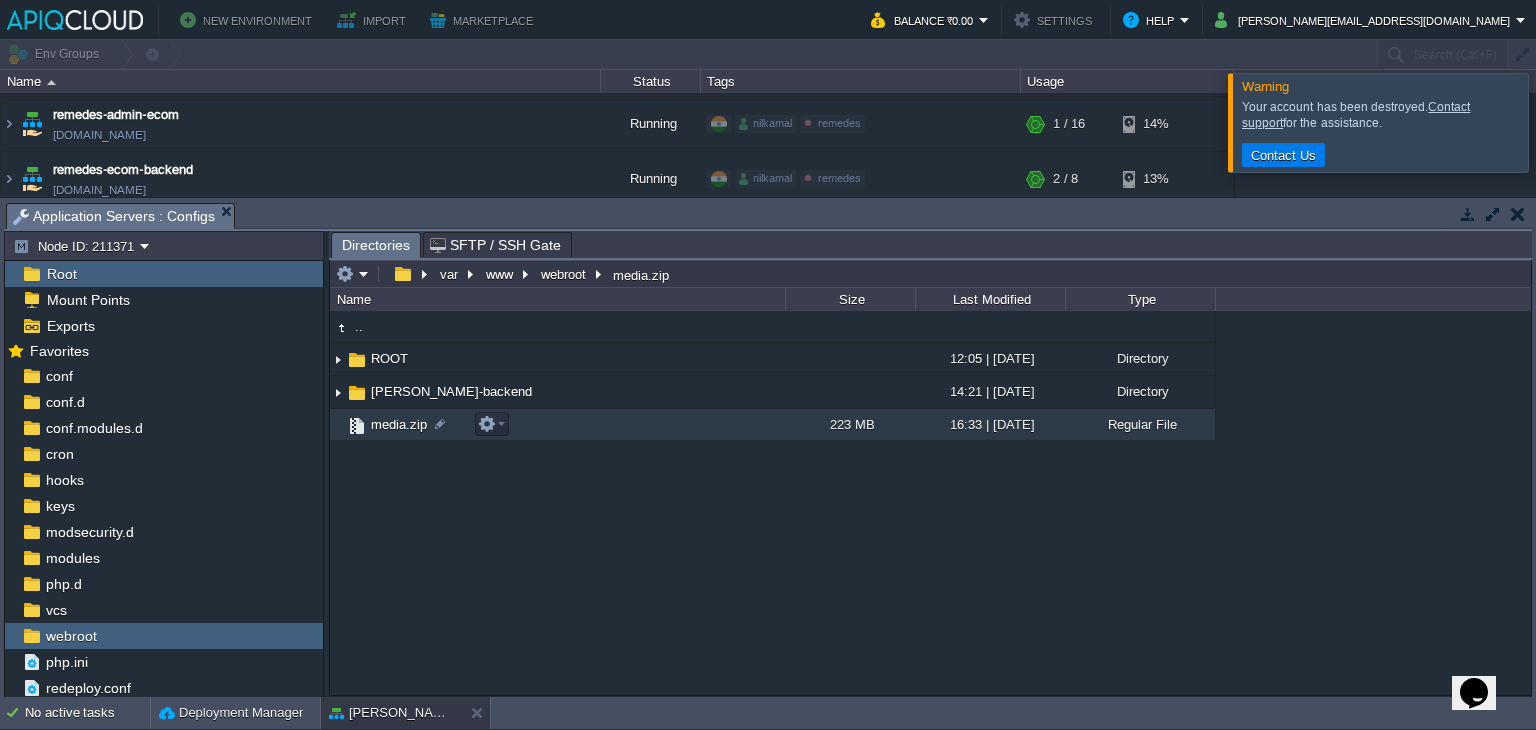 click on "media.zip" at bounding box center [399, 424] 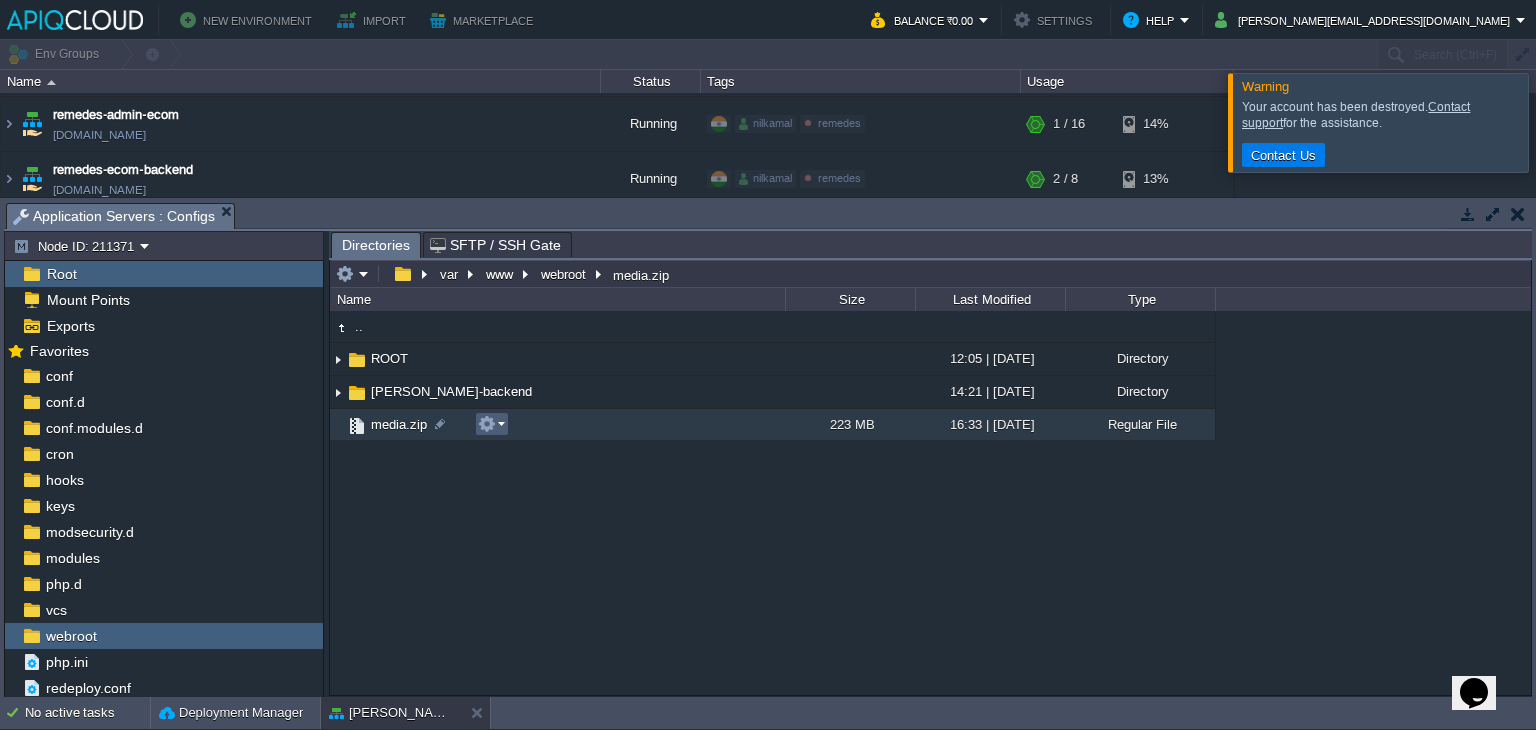 click at bounding box center (491, 424) 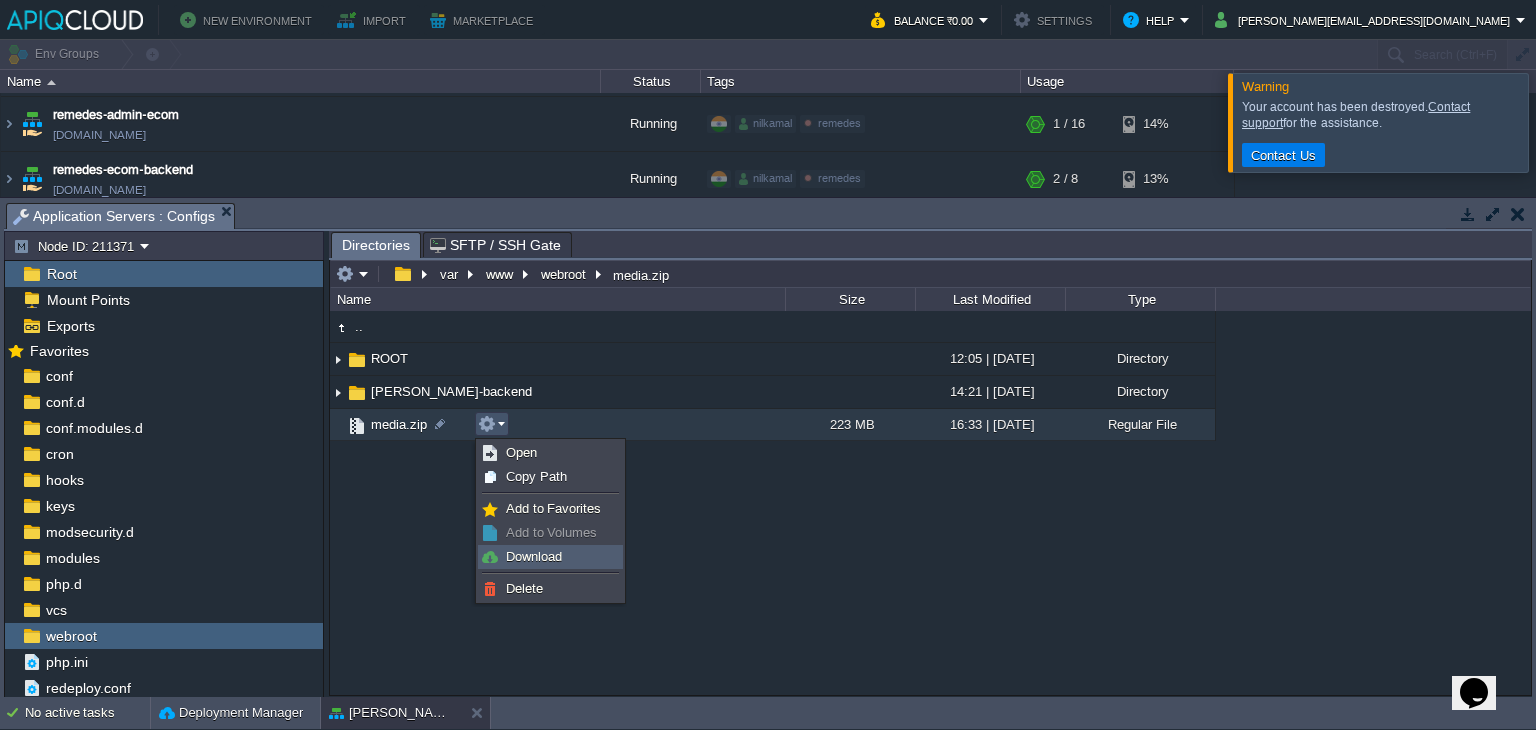 click on "Download" at bounding box center (534, 556) 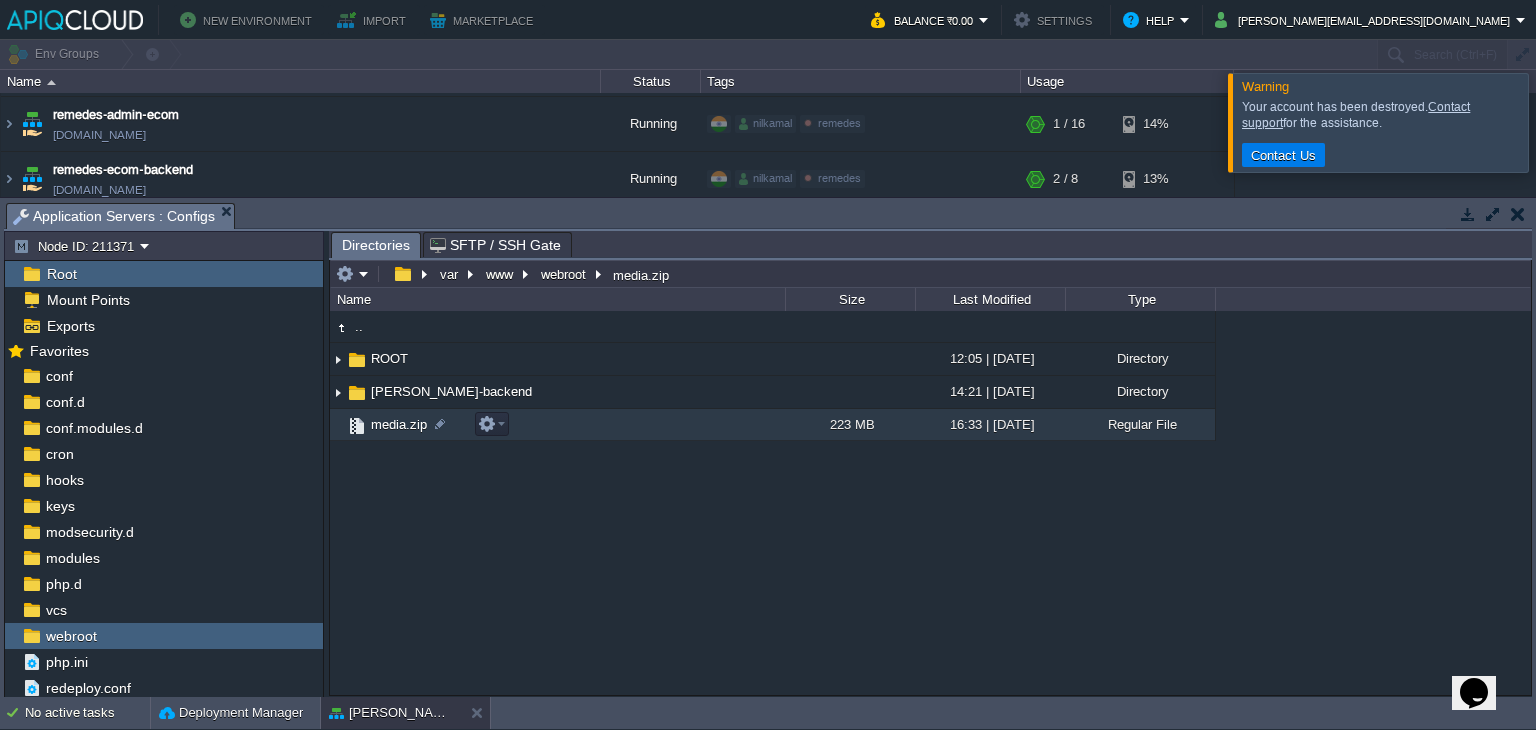 click on "media.zip" at bounding box center (399, 424) 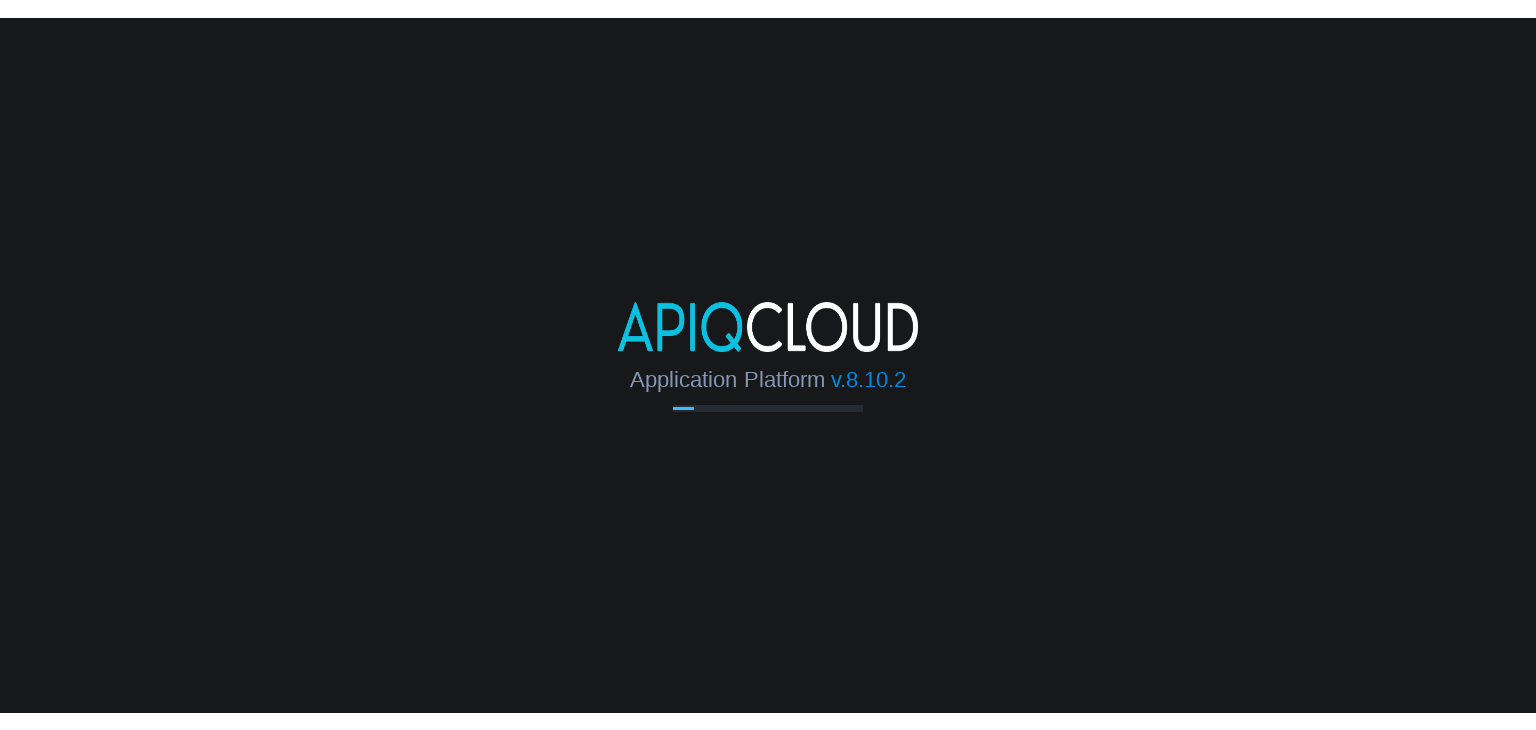 scroll, scrollTop: 0, scrollLeft: 0, axis: both 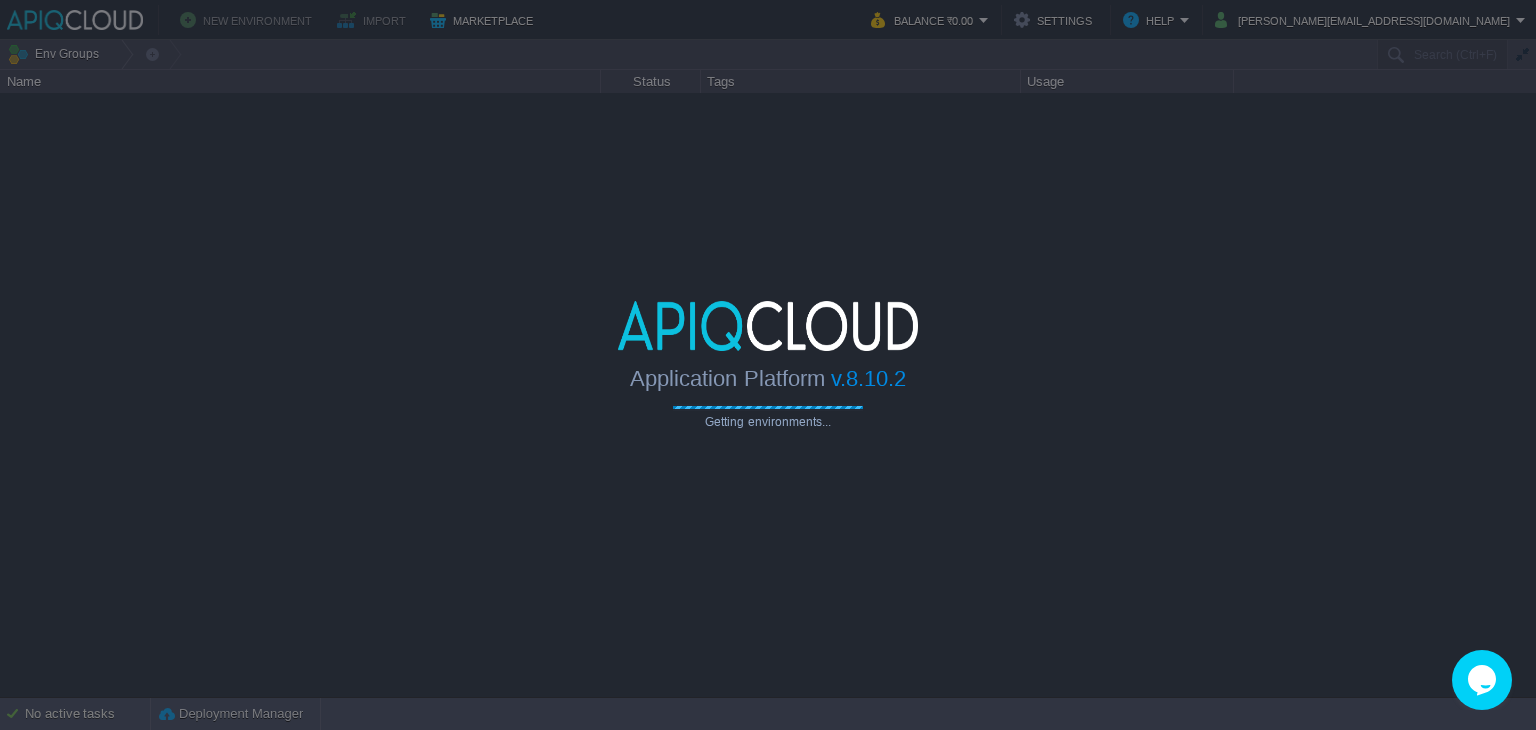 type on "Search (Ctrl+F)" 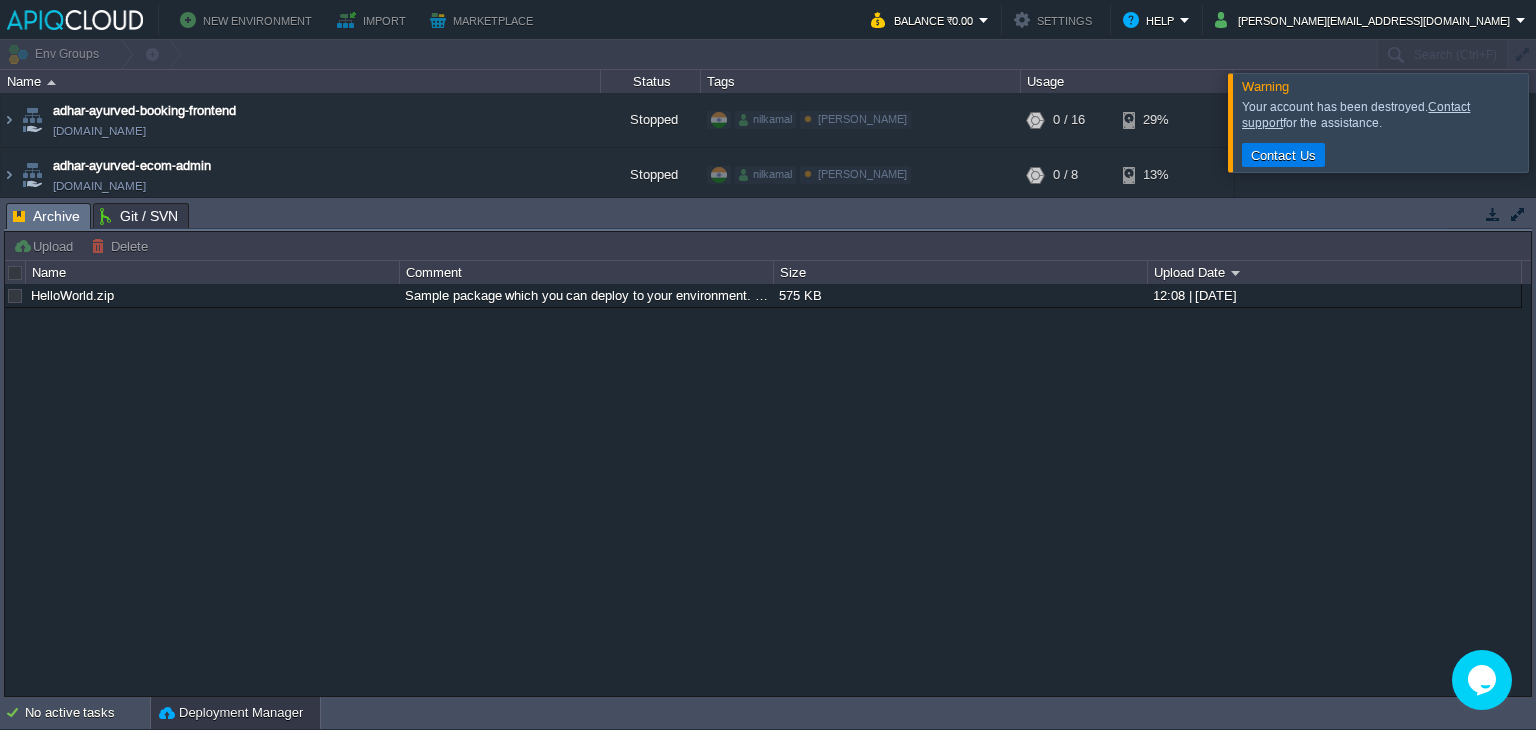 drag, startPoint x: 1486, startPoint y: 215, endPoint x: 1456, endPoint y: 236, distance: 36.619667 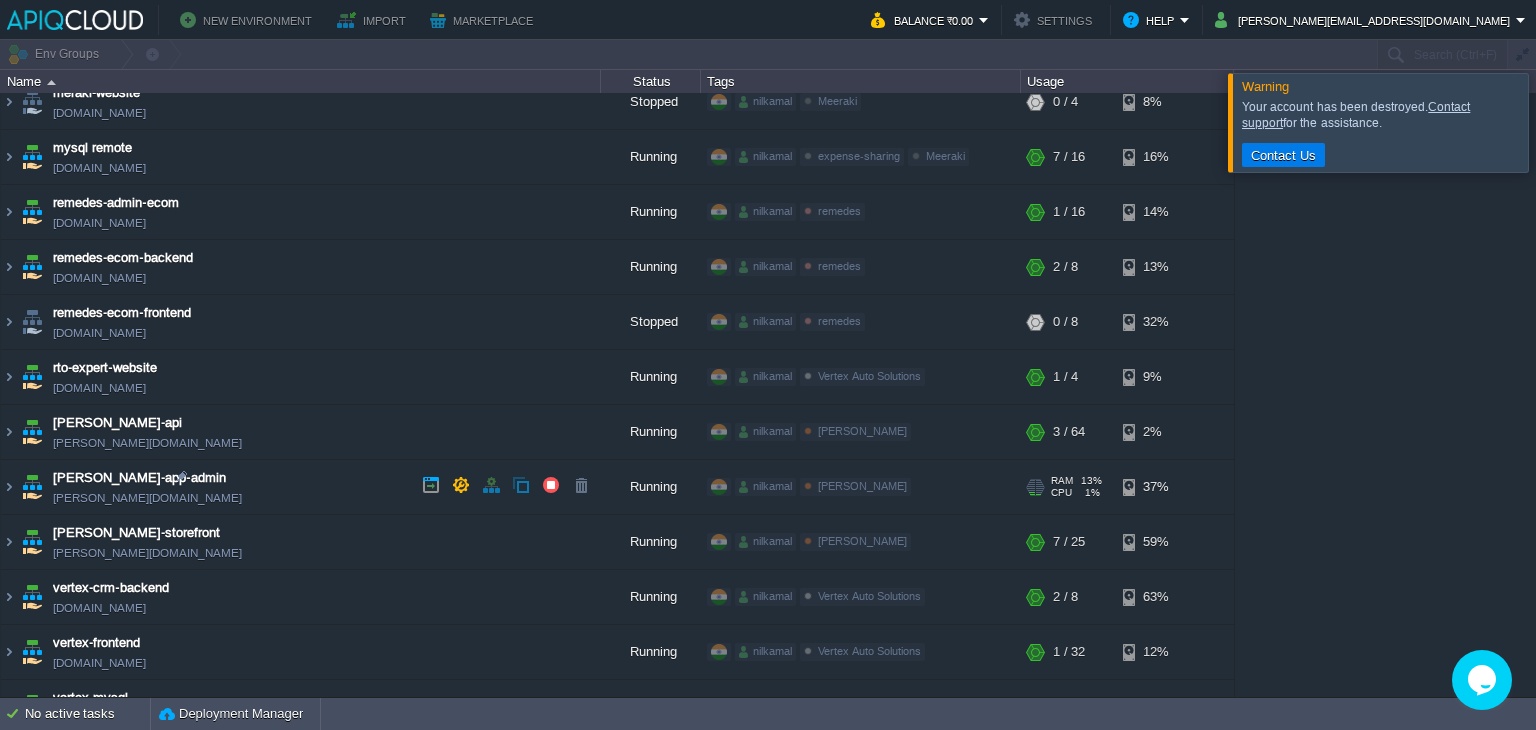 scroll, scrollTop: 766, scrollLeft: 0, axis: vertical 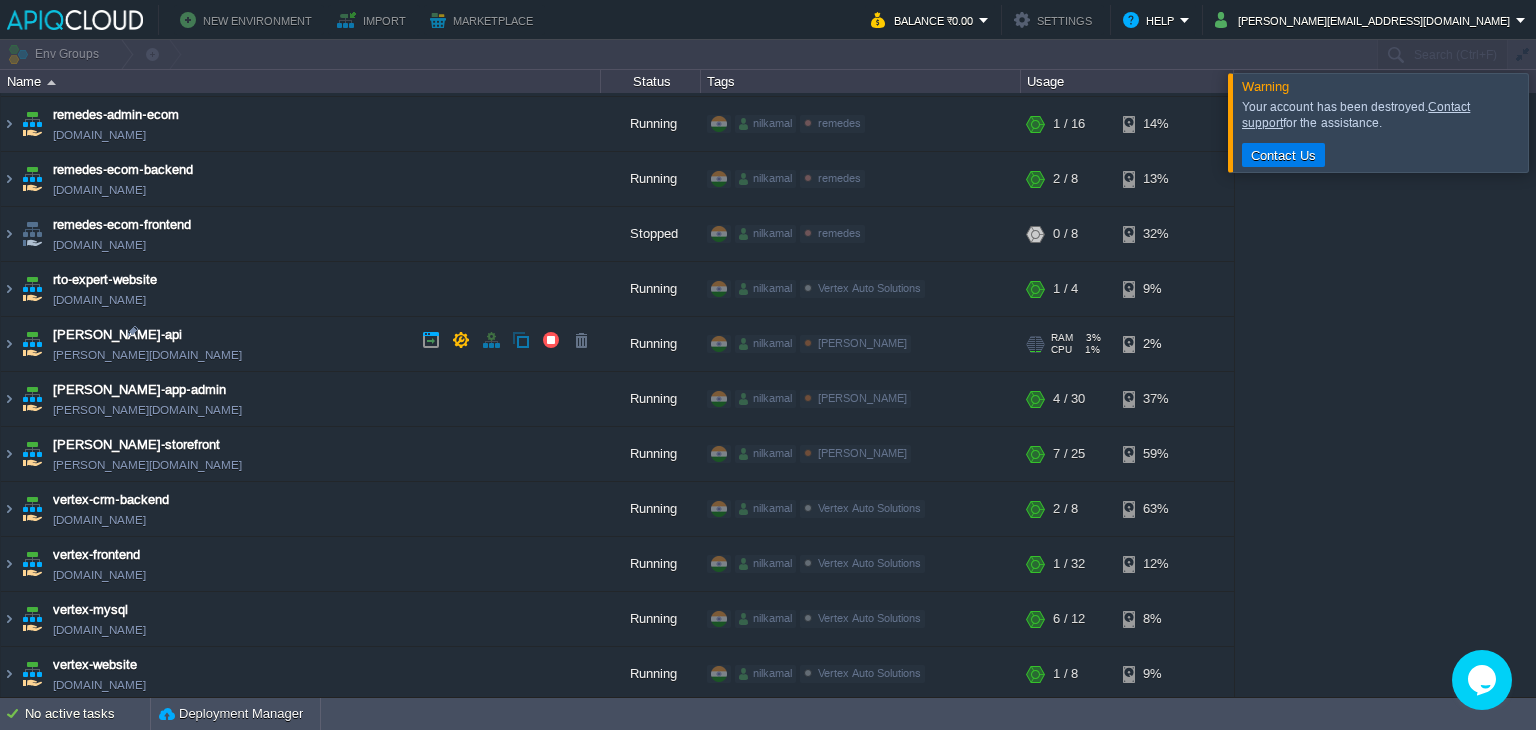 click on "[PERSON_NAME]-api [PERSON_NAME][DOMAIN_NAME]" at bounding box center (301, 344) 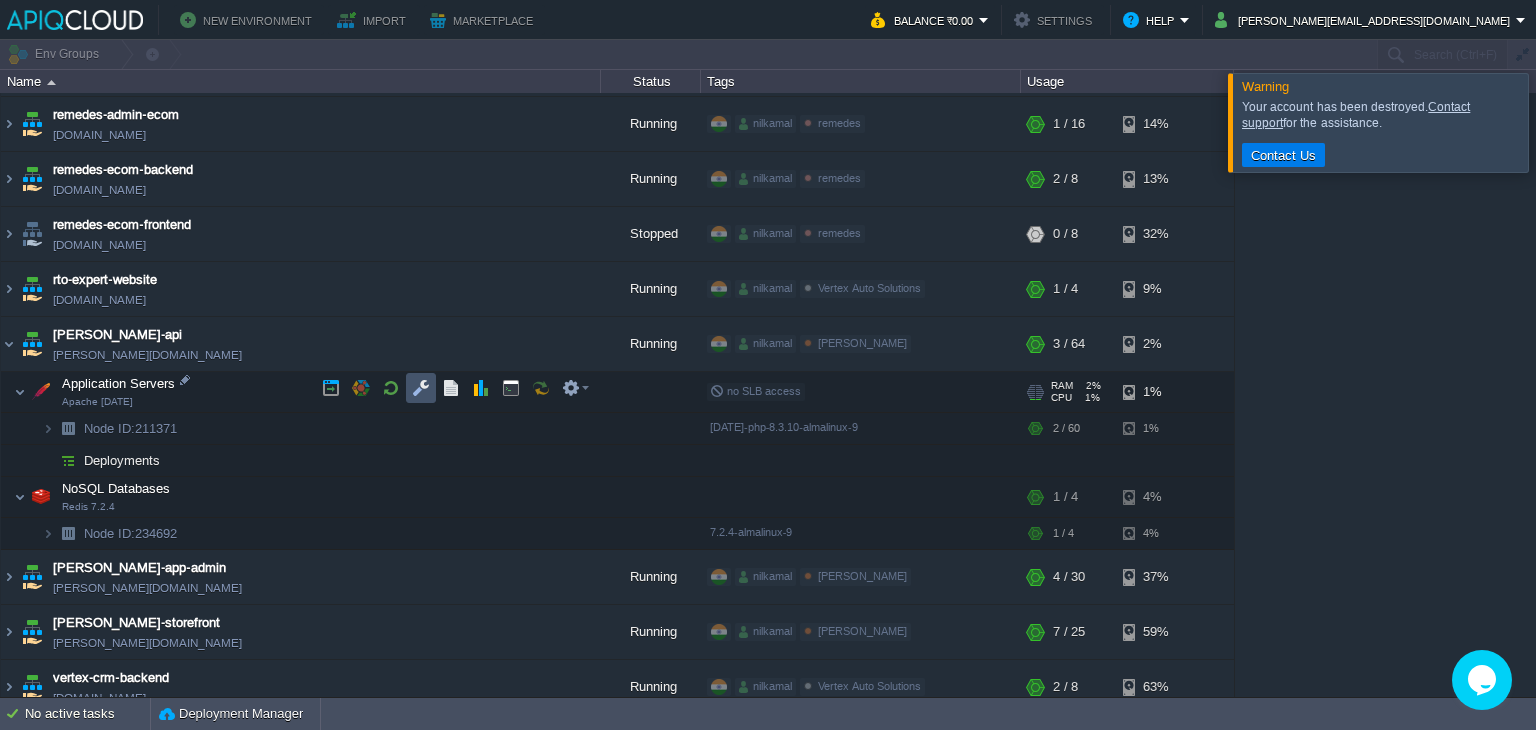 click at bounding box center (421, 388) 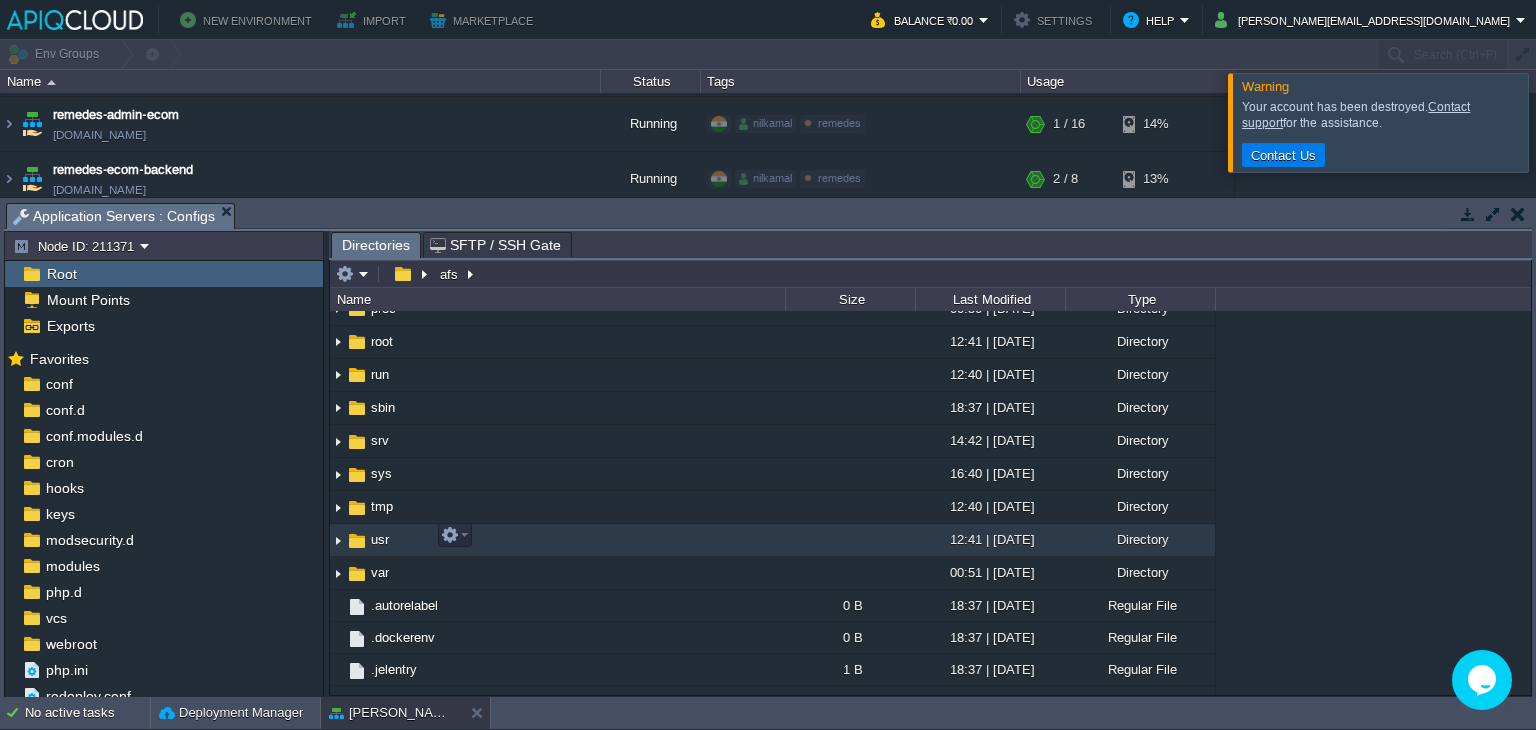 scroll, scrollTop: 500, scrollLeft: 0, axis: vertical 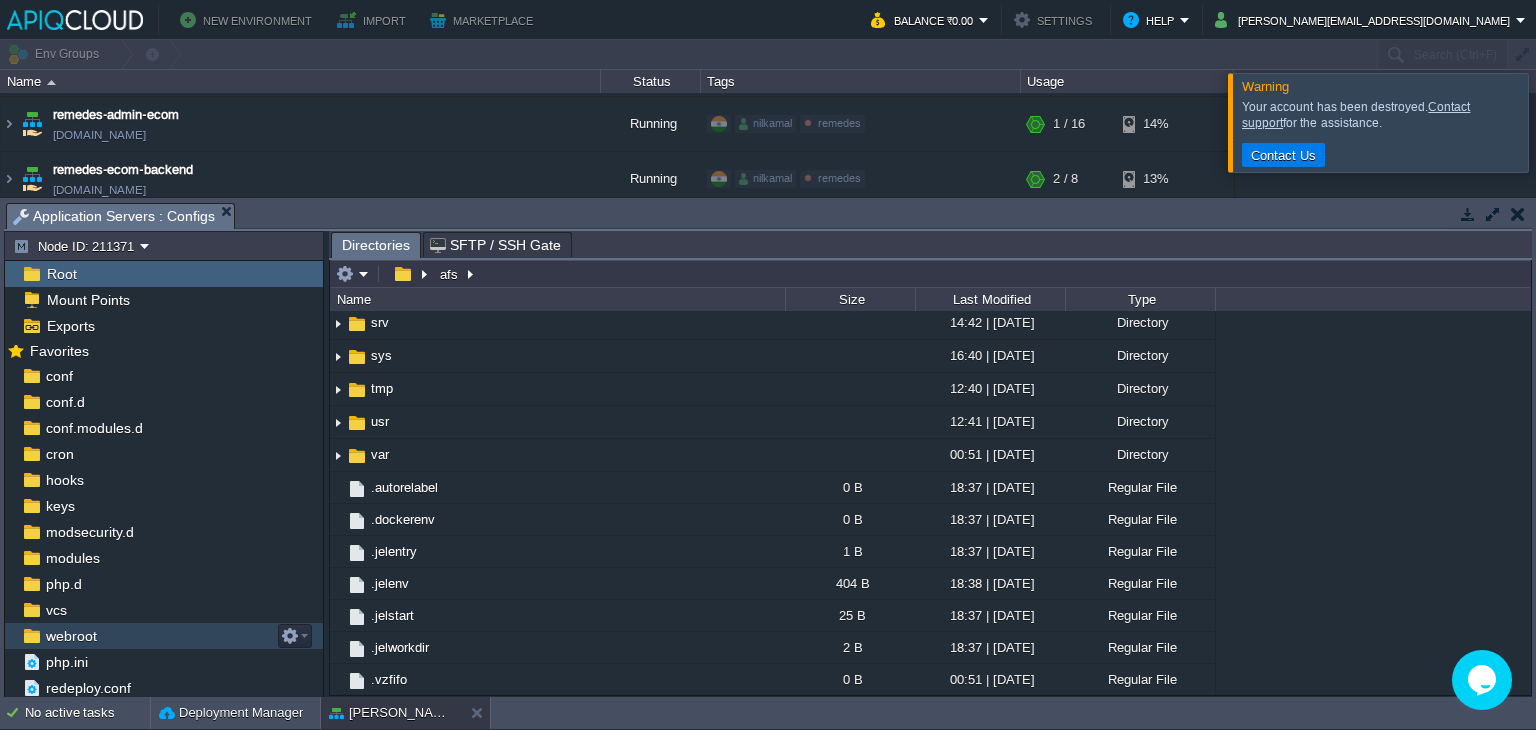 click on "webroot" at bounding box center [164, 636] 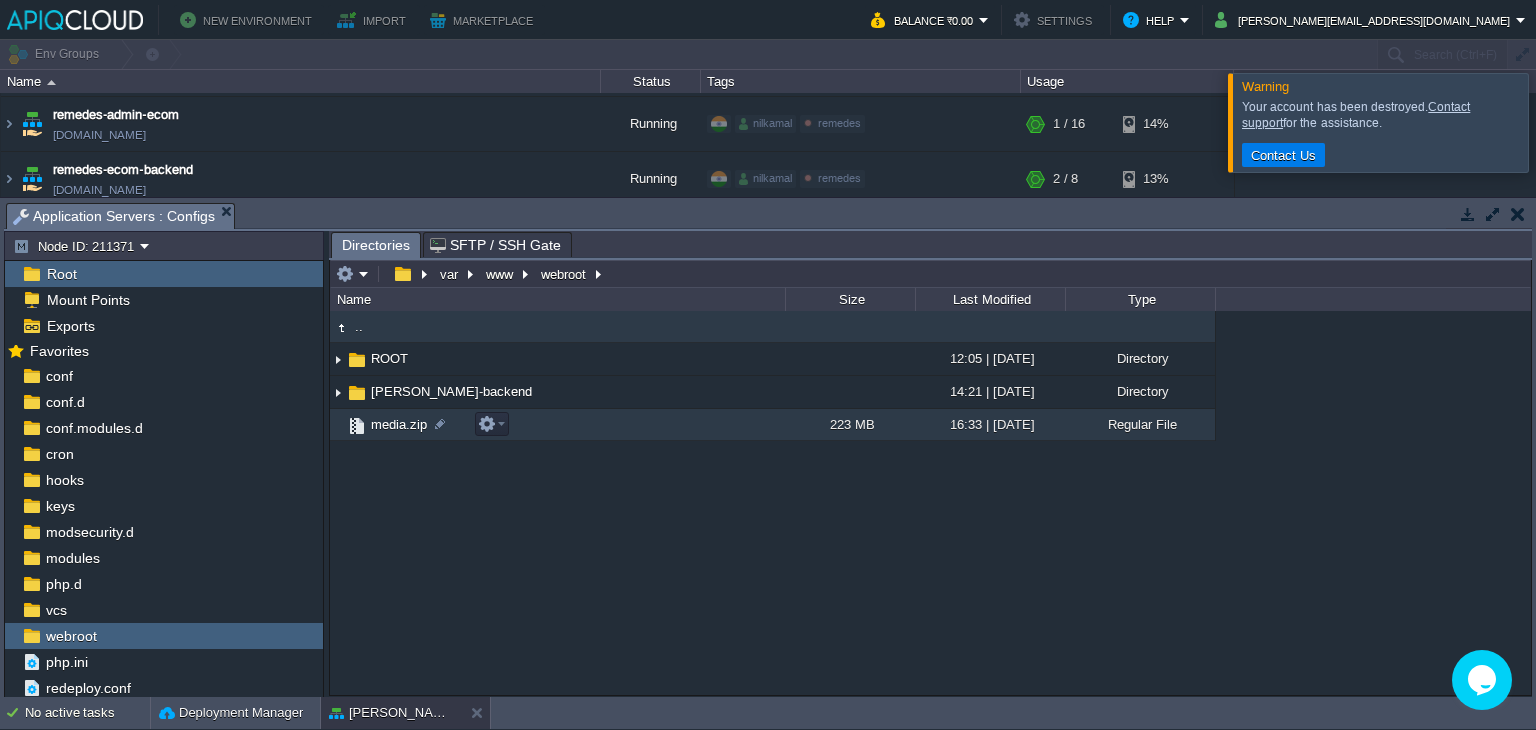 click on "media.zip" at bounding box center (399, 424) 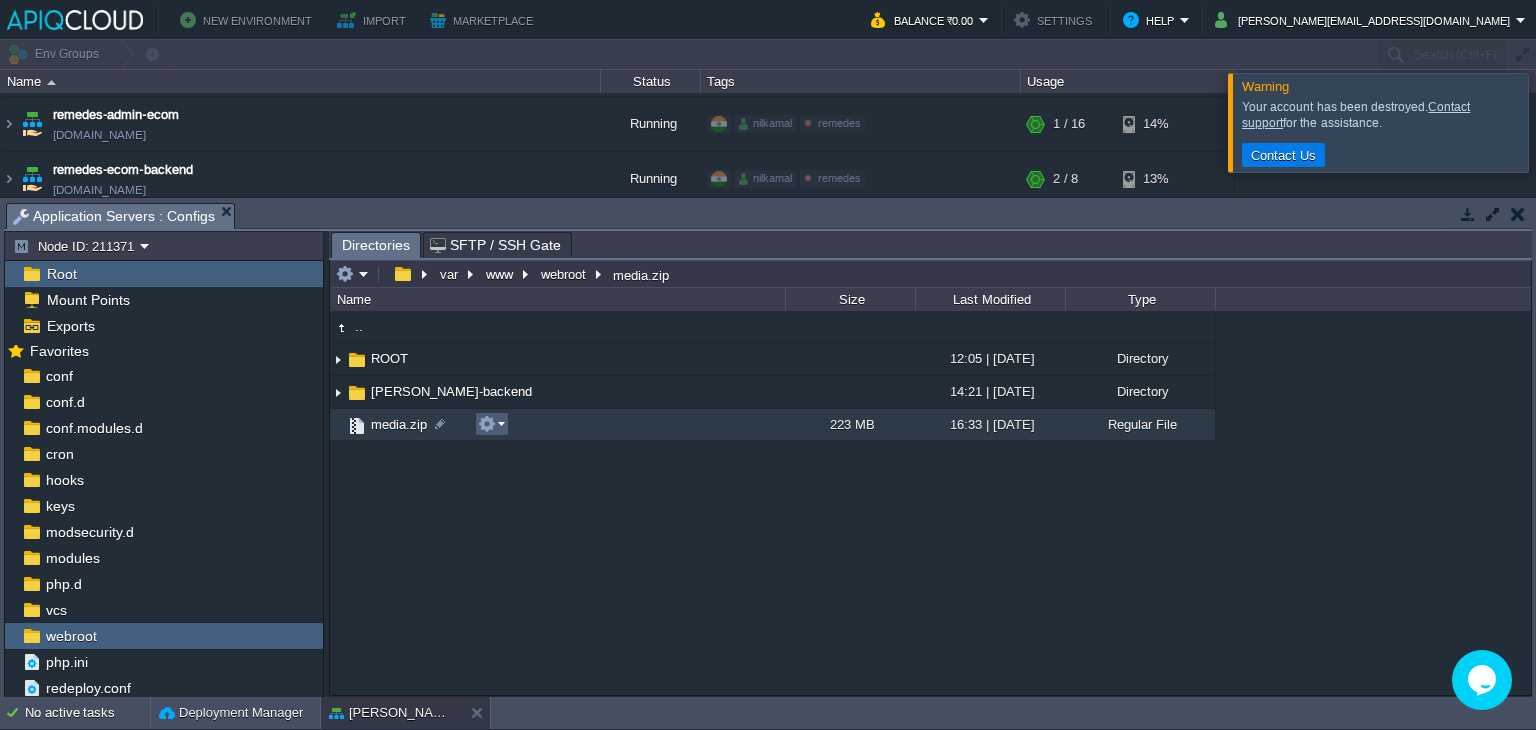 click at bounding box center (487, 424) 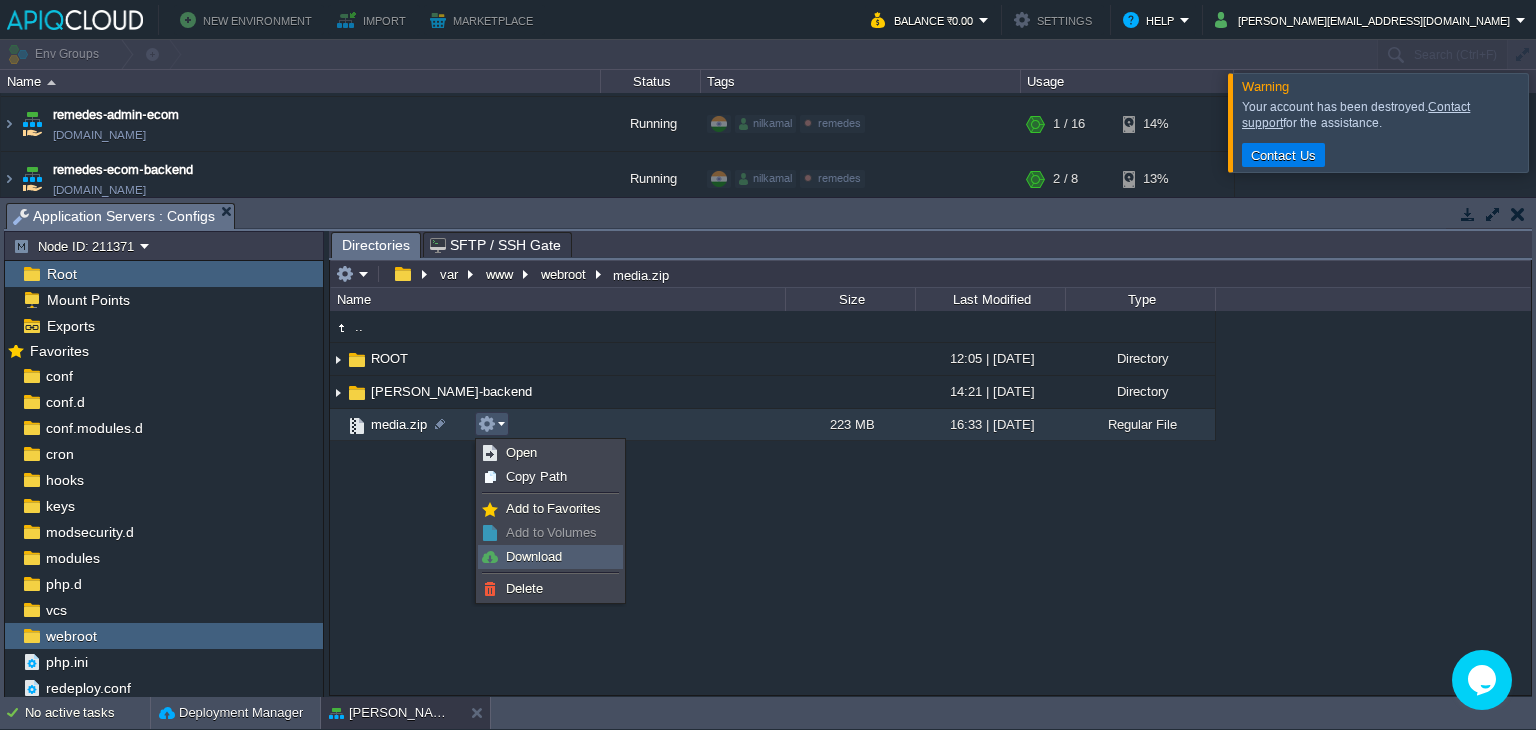 click on "Download" at bounding box center [534, 556] 